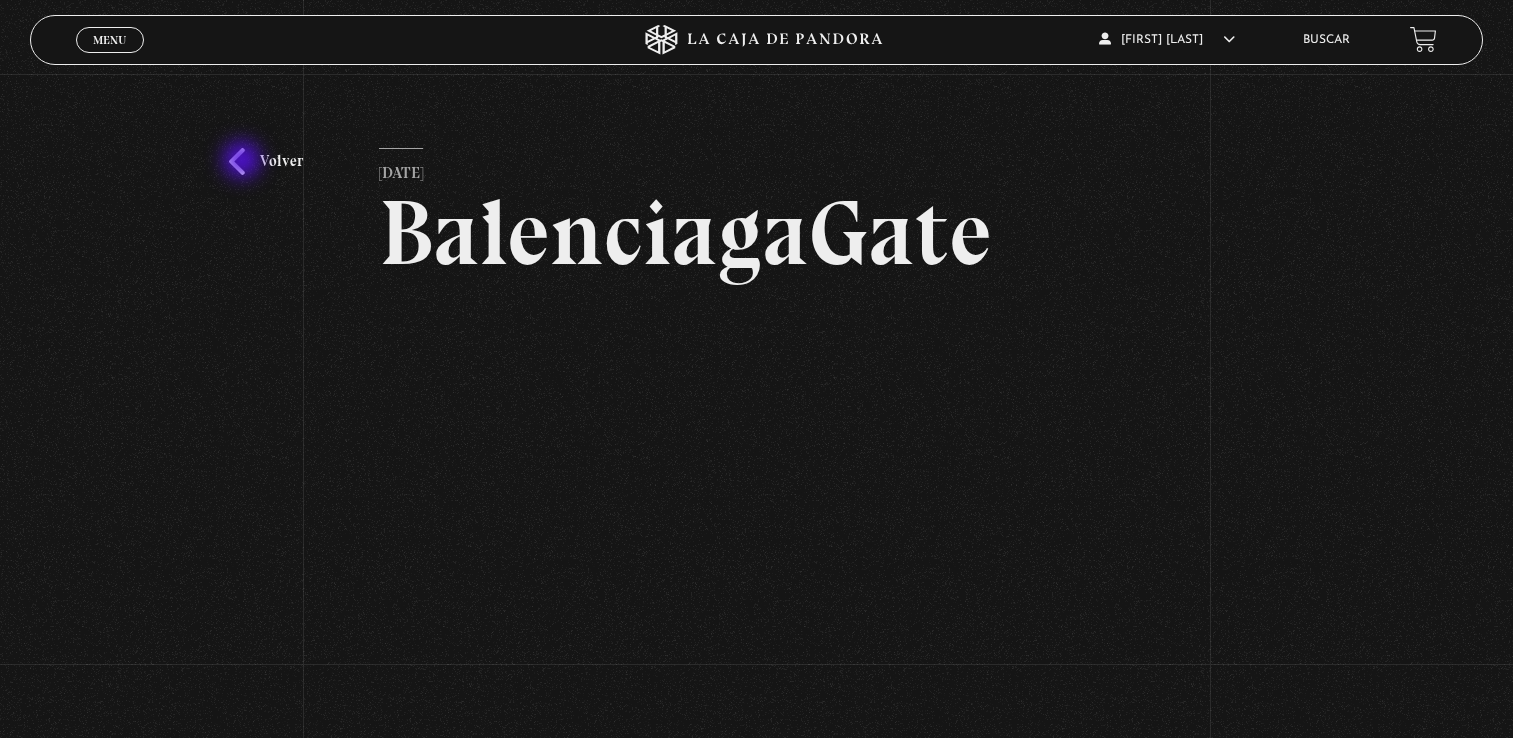 scroll, scrollTop: 0, scrollLeft: 0, axis: both 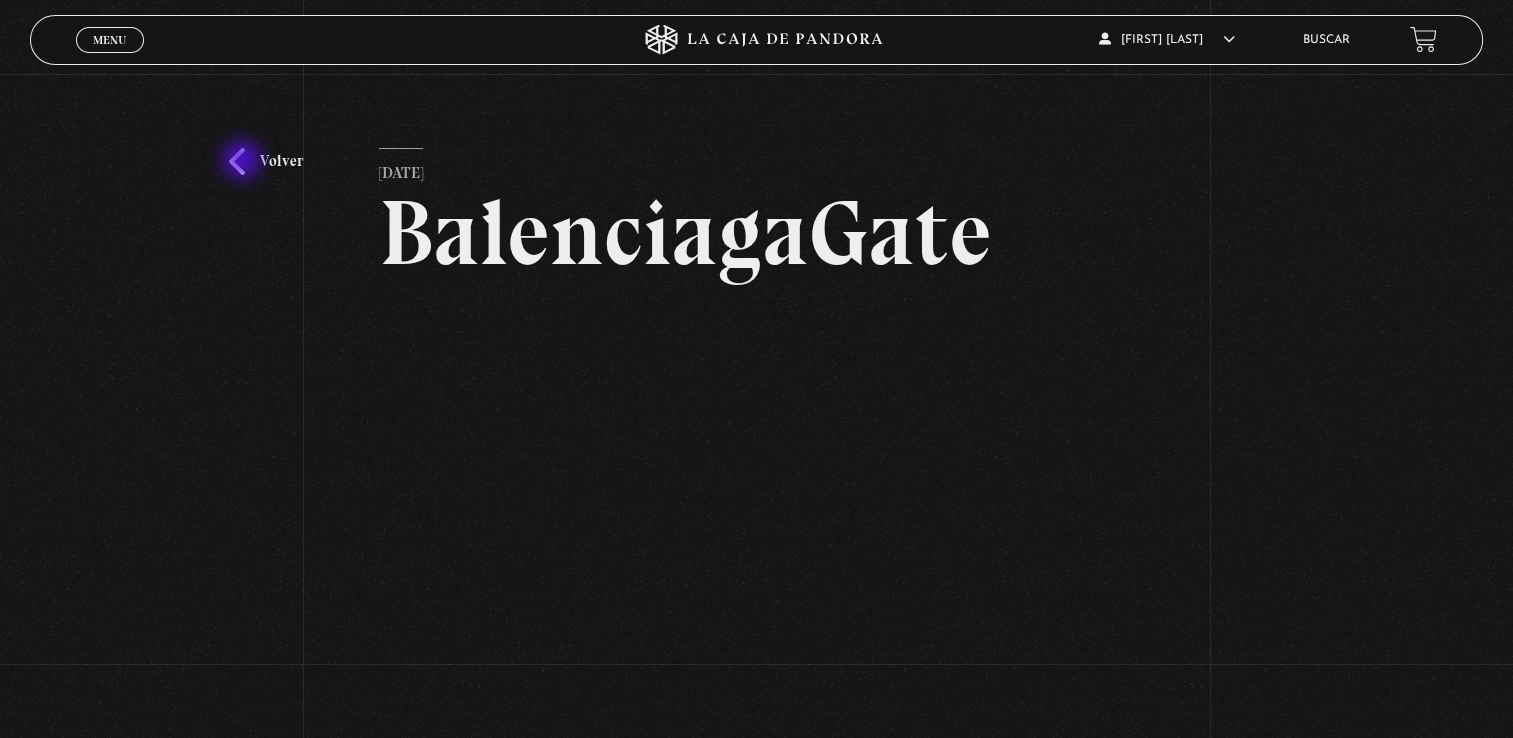 click on "Volver" at bounding box center [266, 161] 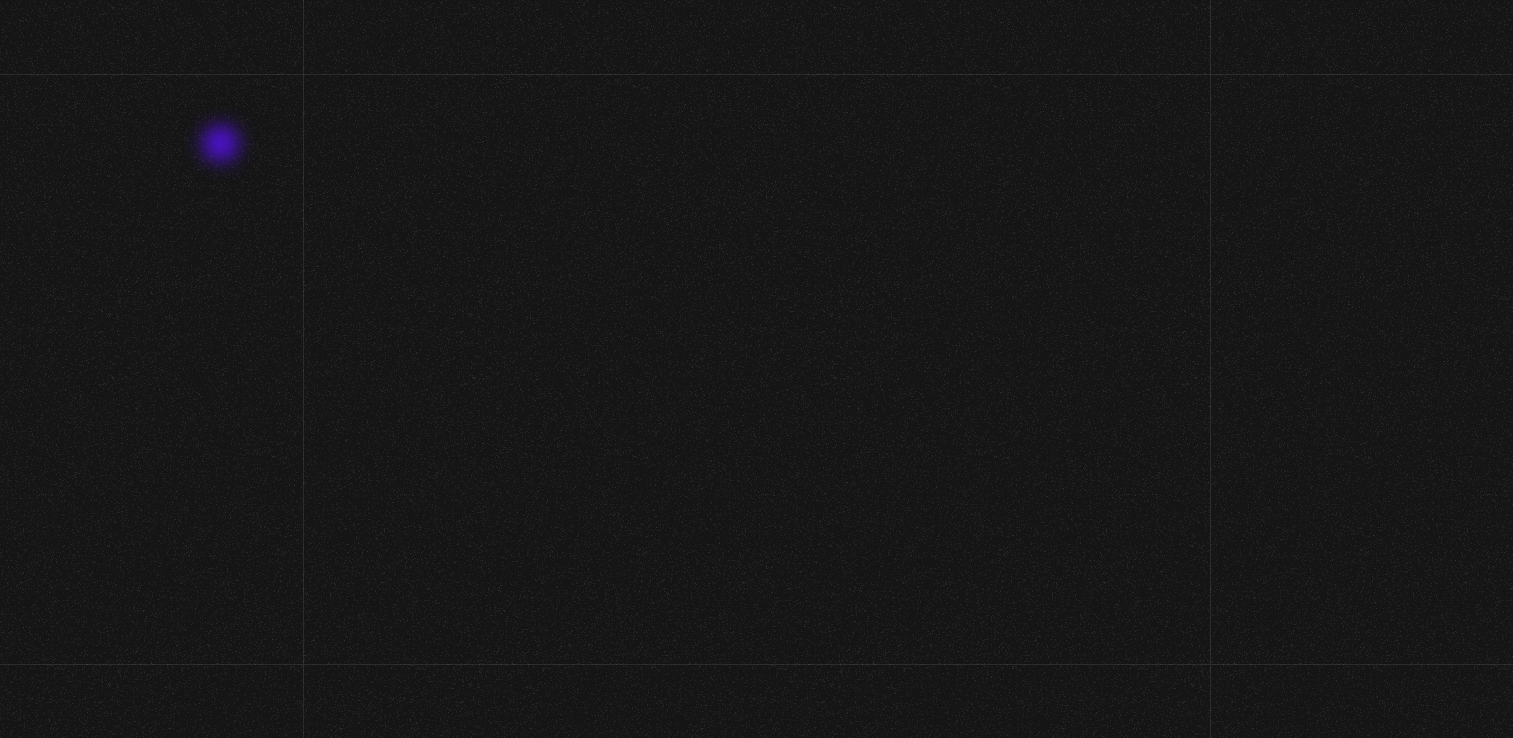 scroll, scrollTop: 219, scrollLeft: 0, axis: vertical 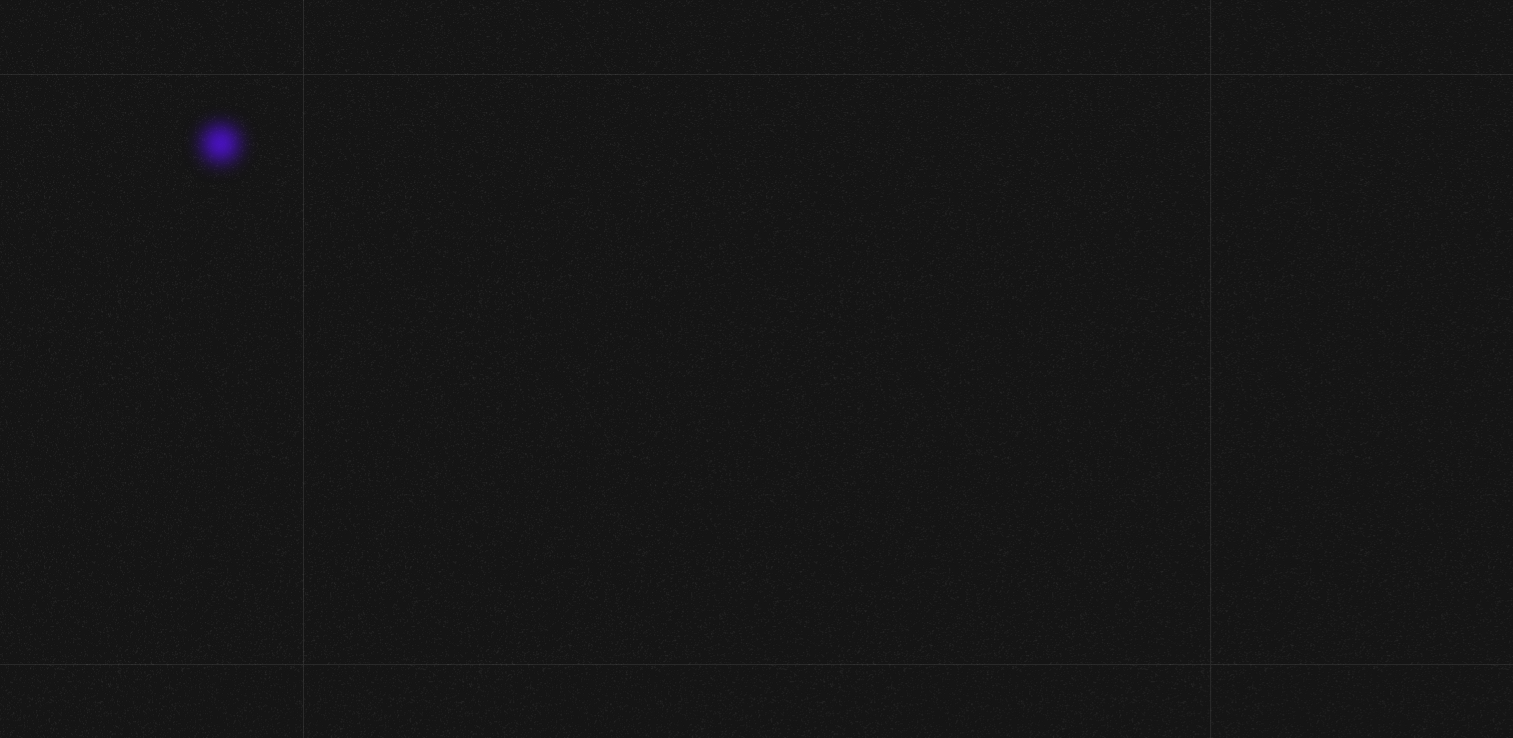 click on "Nuevo Orden Mundial NWO
Fuego 2025 «" at bounding box center (756, 4023) 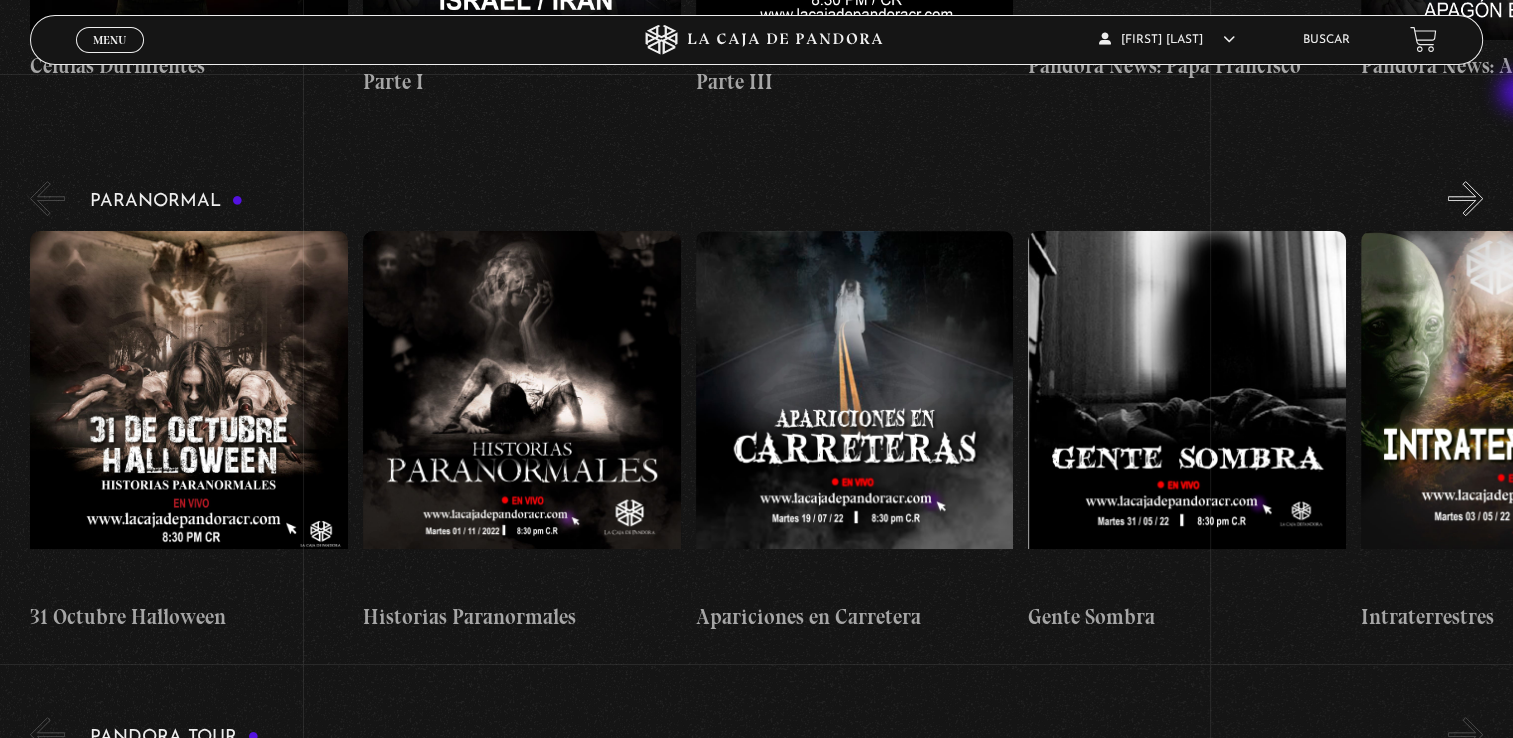 scroll, scrollTop: 789, scrollLeft: 0, axis: vertical 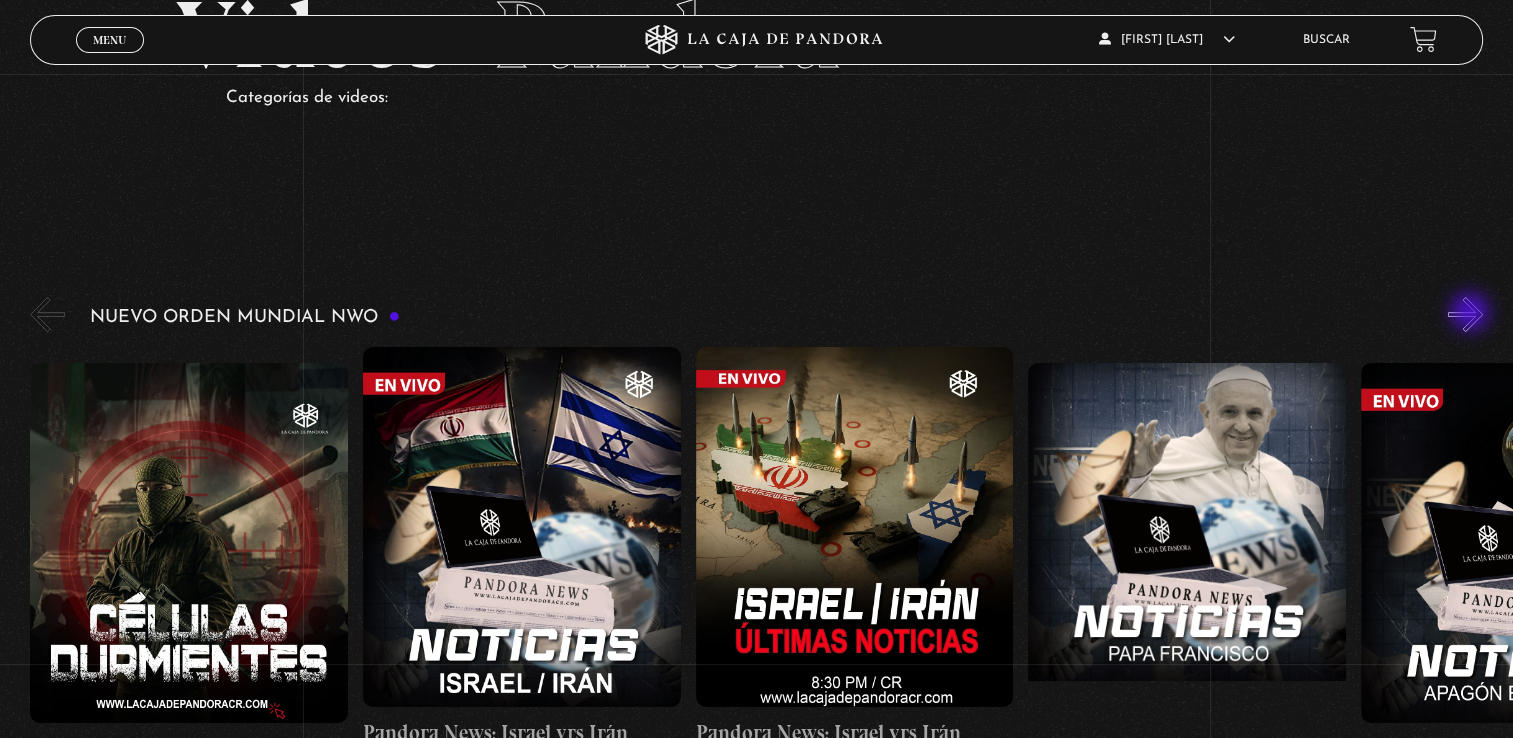 click on "»" at bounding box center [1465, 314] 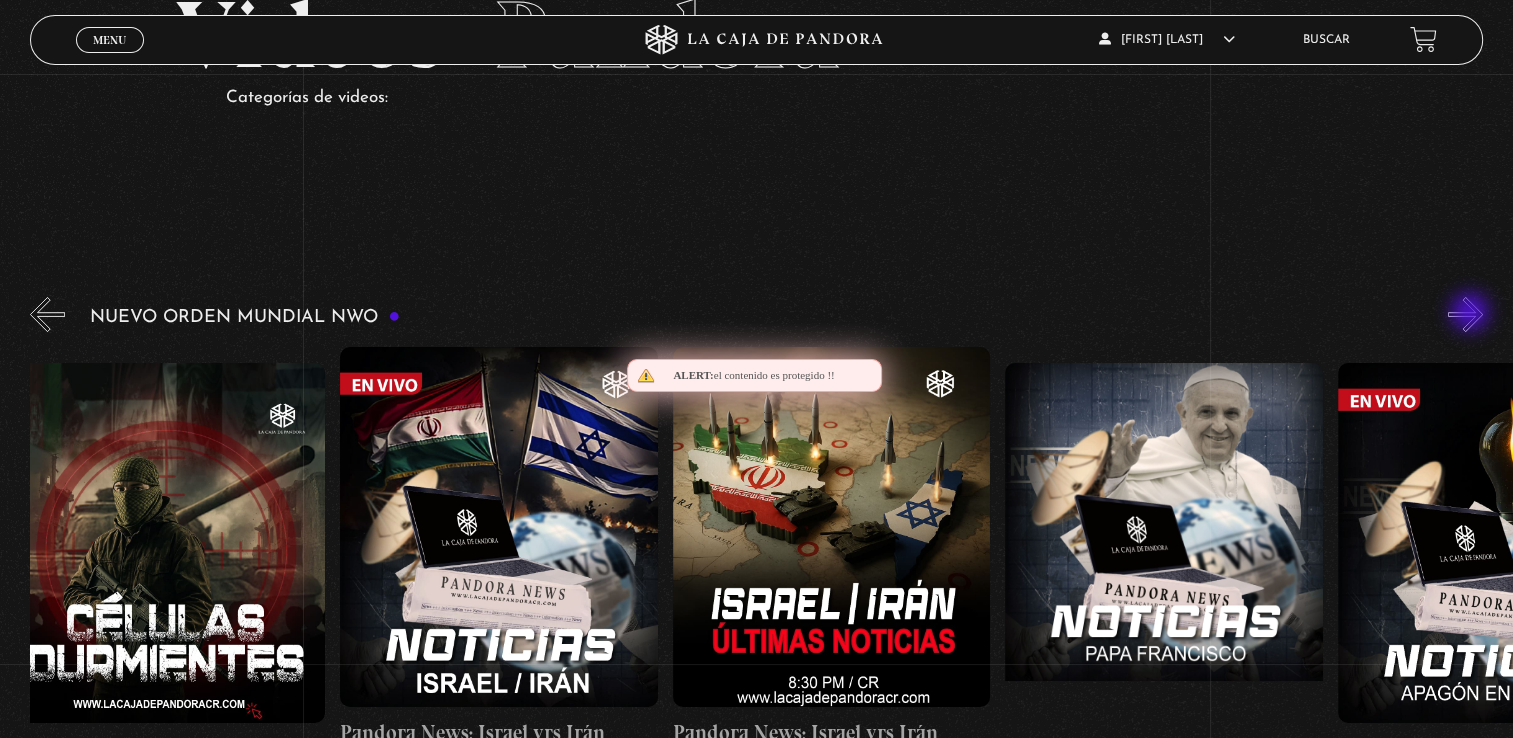 click on "»" at bounding box center (1465, 314) 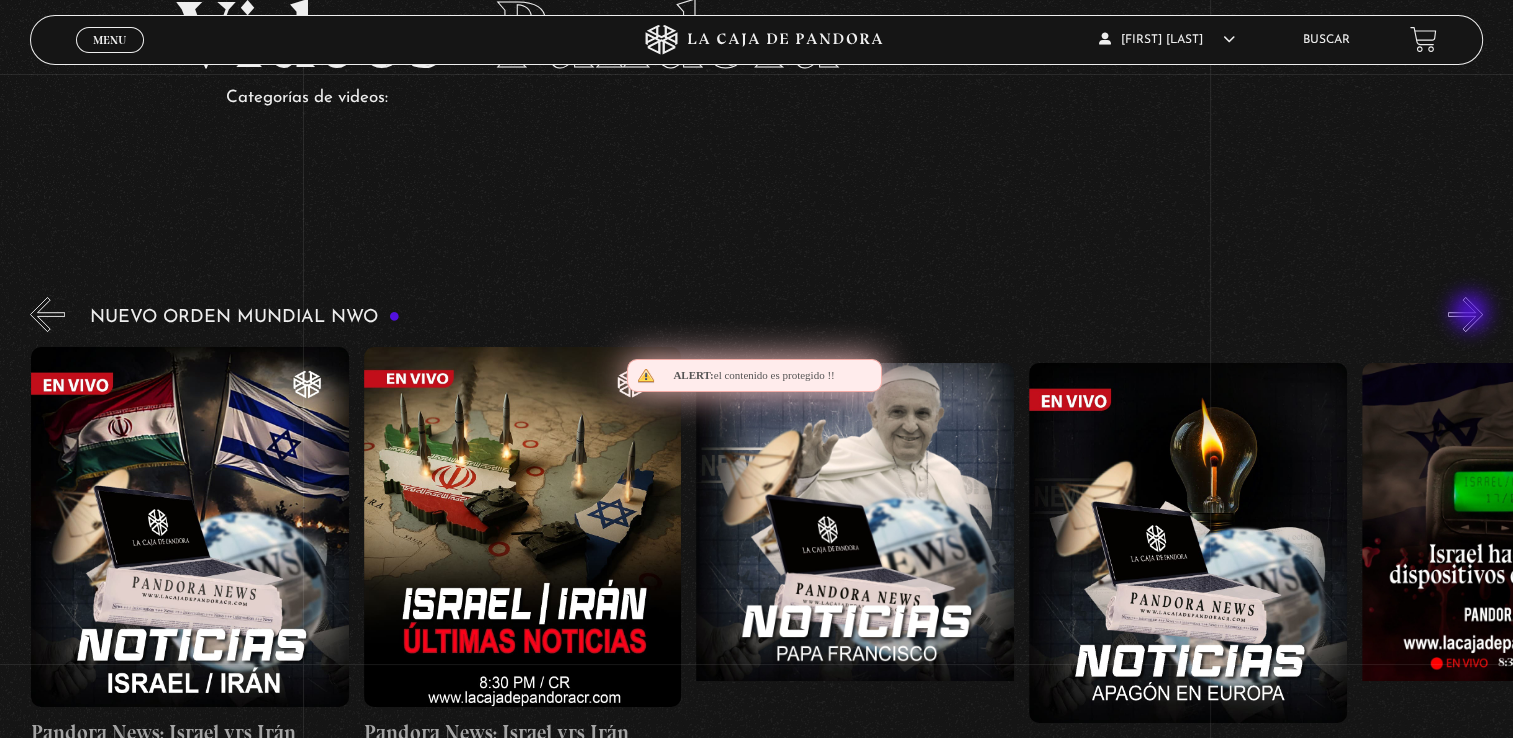 click on "»" at bounding box center (1465, 314) 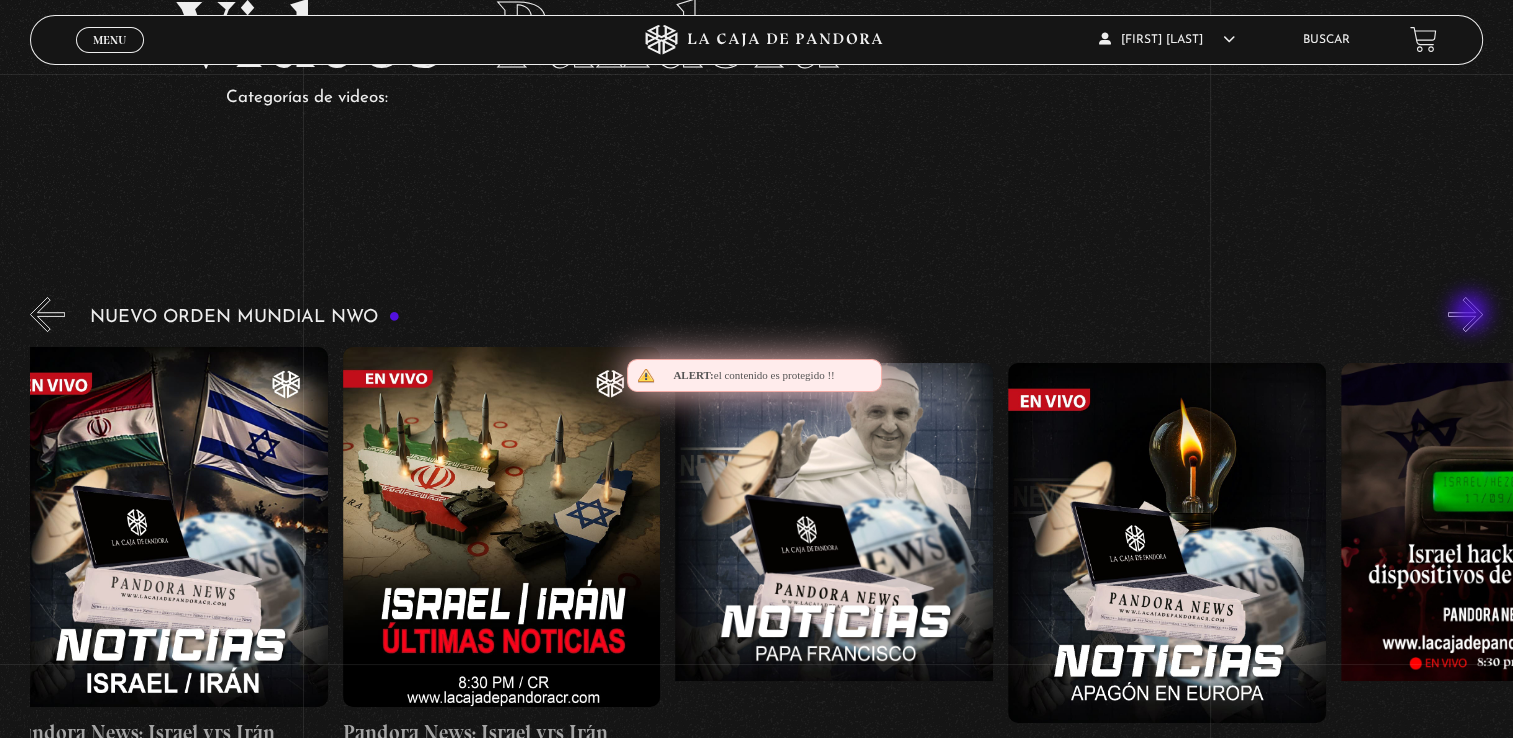 click on "»" at bounding box center [1465, 314] 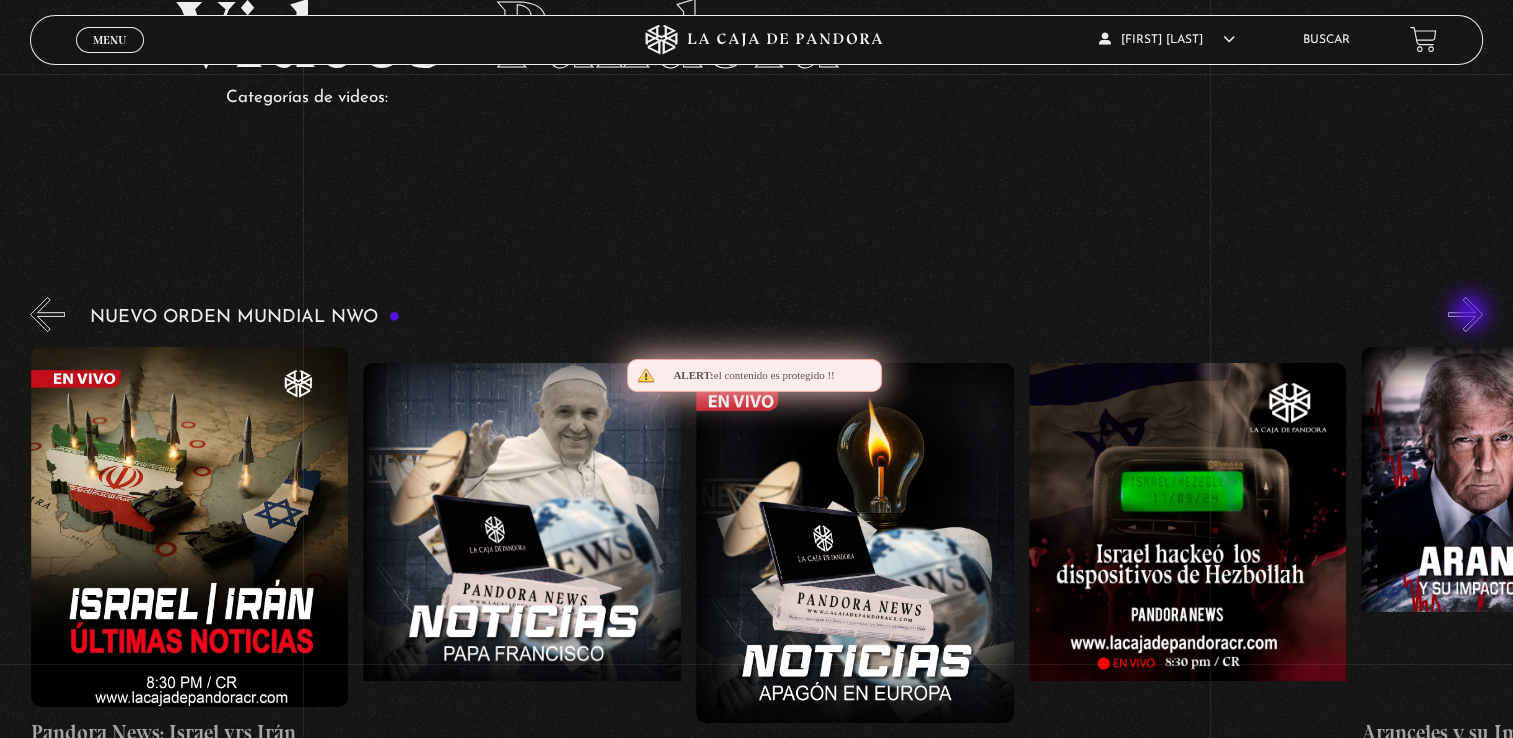 click on "»" at bounding box center [1465, 314] 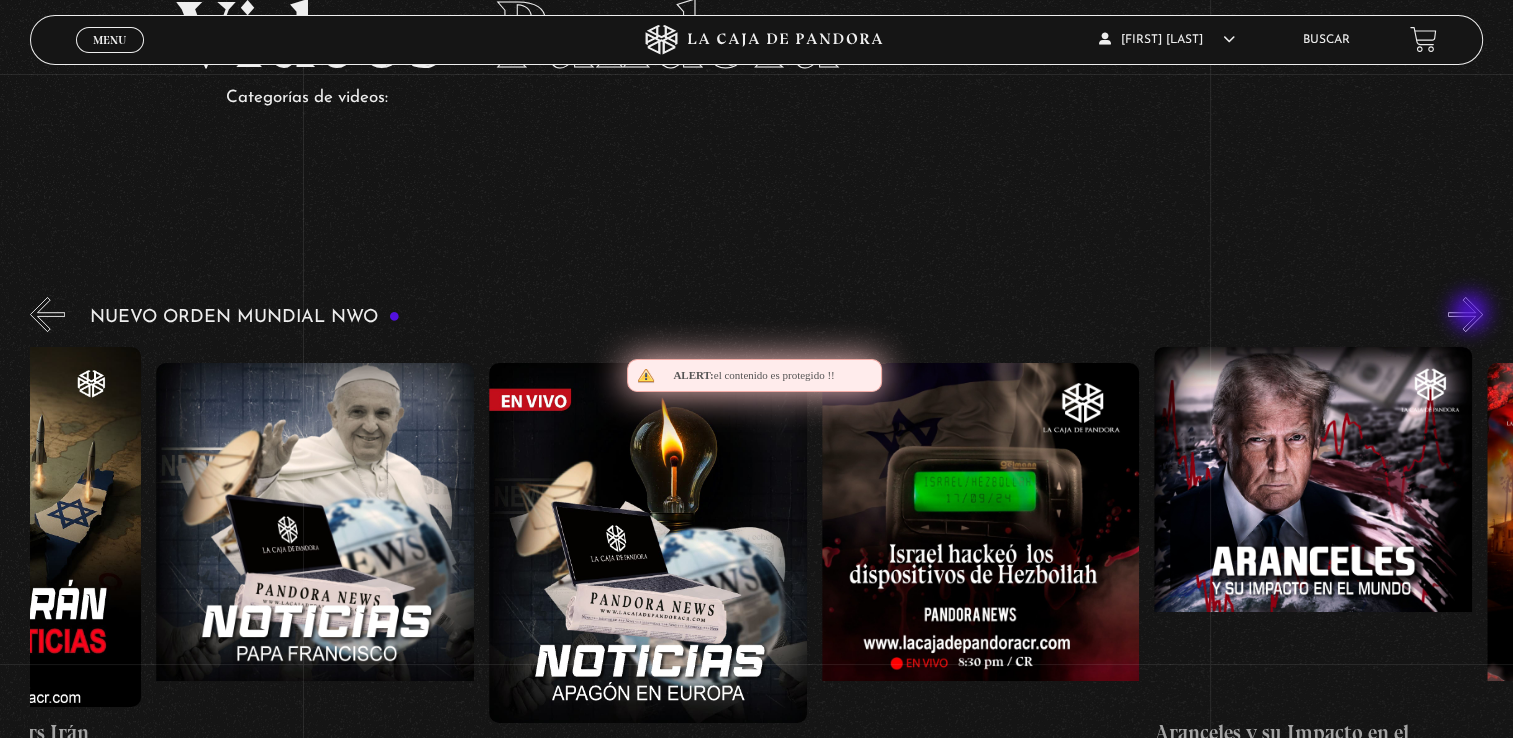 click on "»" at bounding box center [1465, 314] 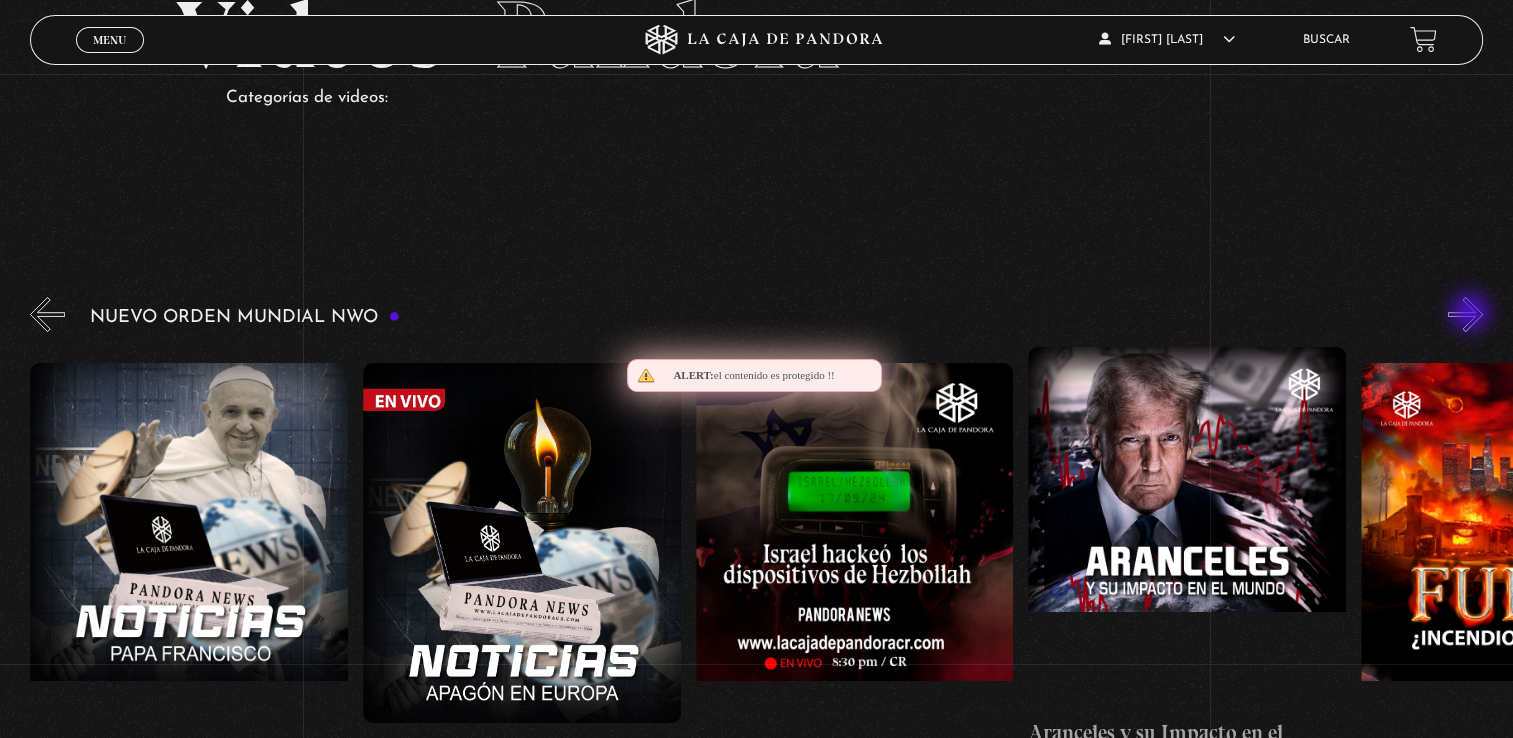 click on "»" at bounding box center [1465, 314] 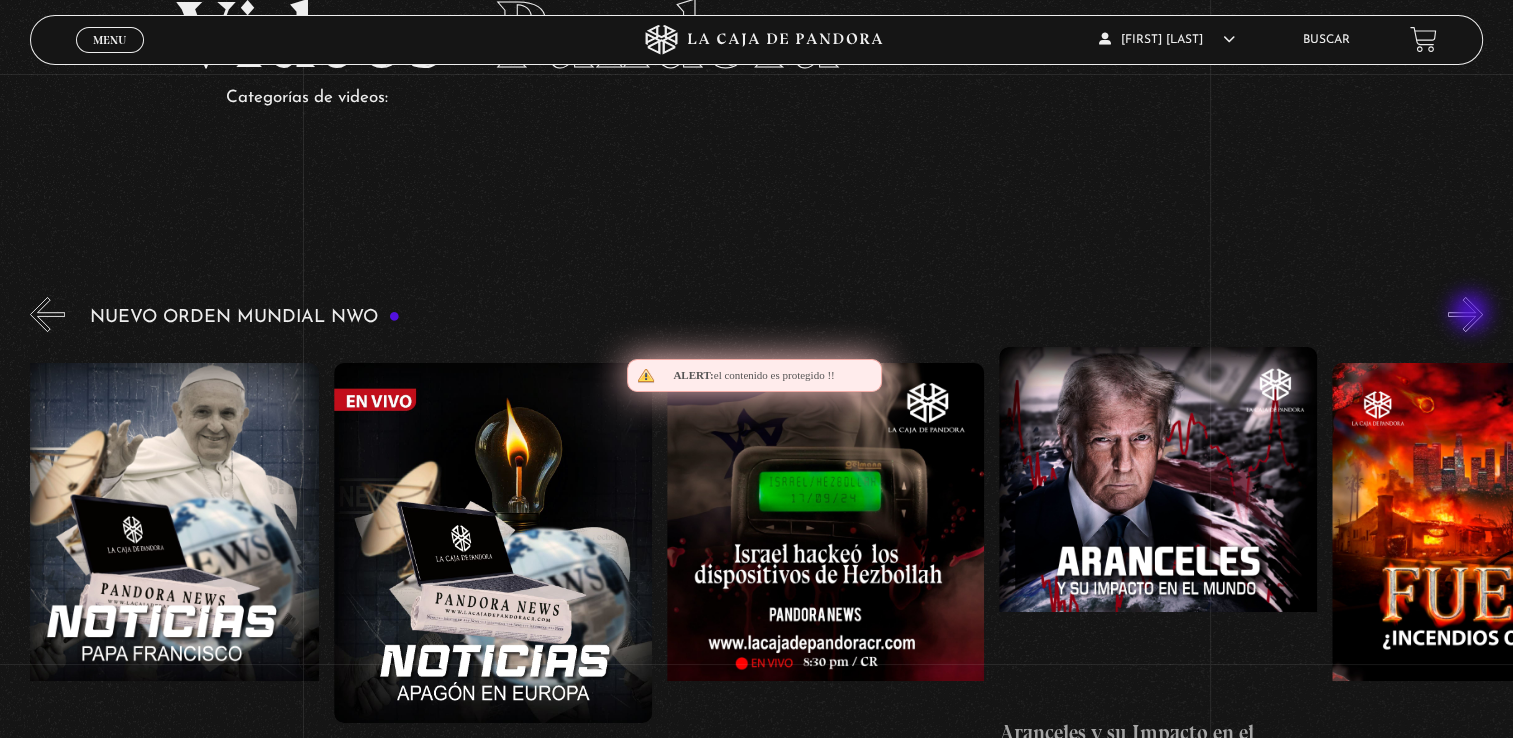 click on "»" at bounding box center (1465, 314) 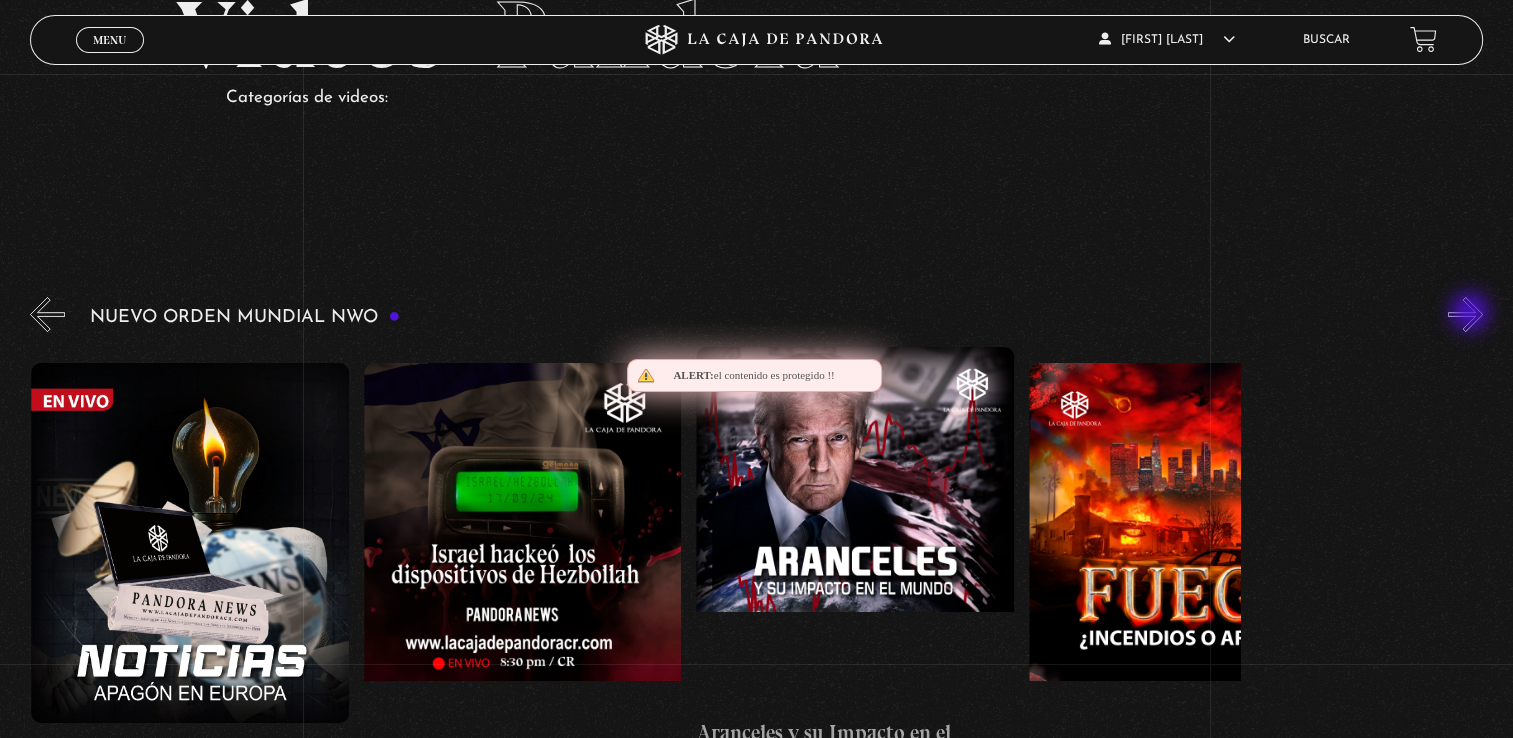 click on "»" at bounding box center [1465, 314] 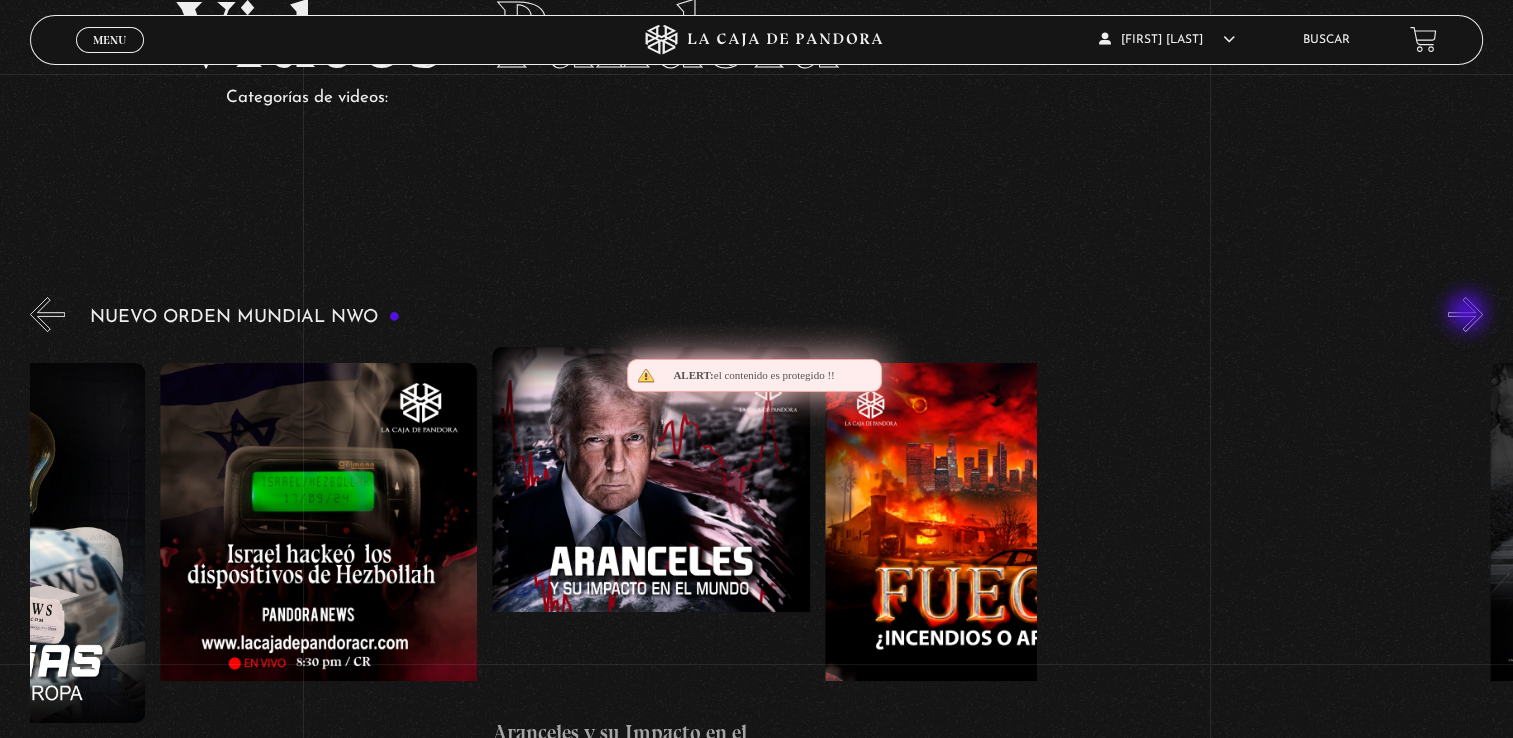 click on "»" at bounding box center (1465, 314) 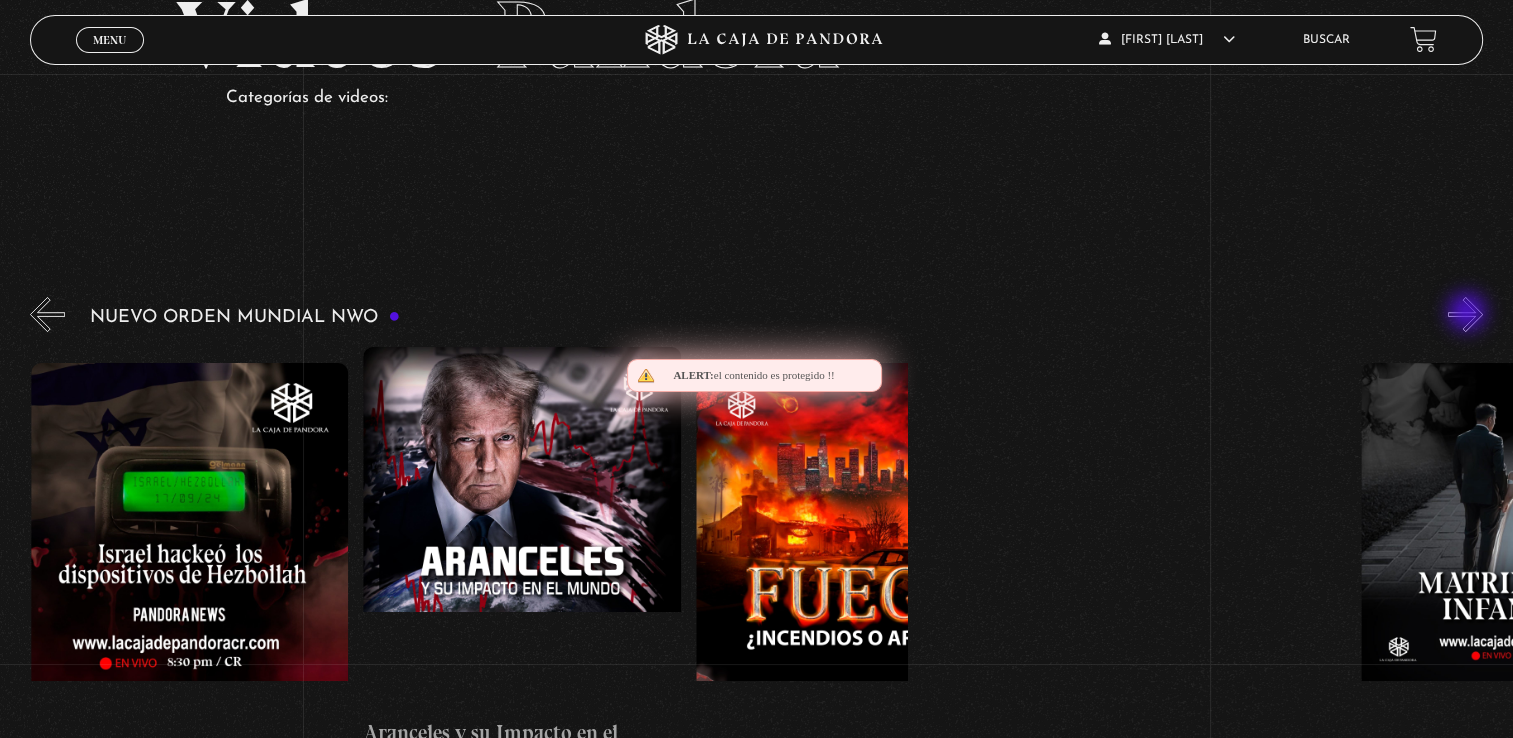 click on "»" at bounding box center [1465, 314] 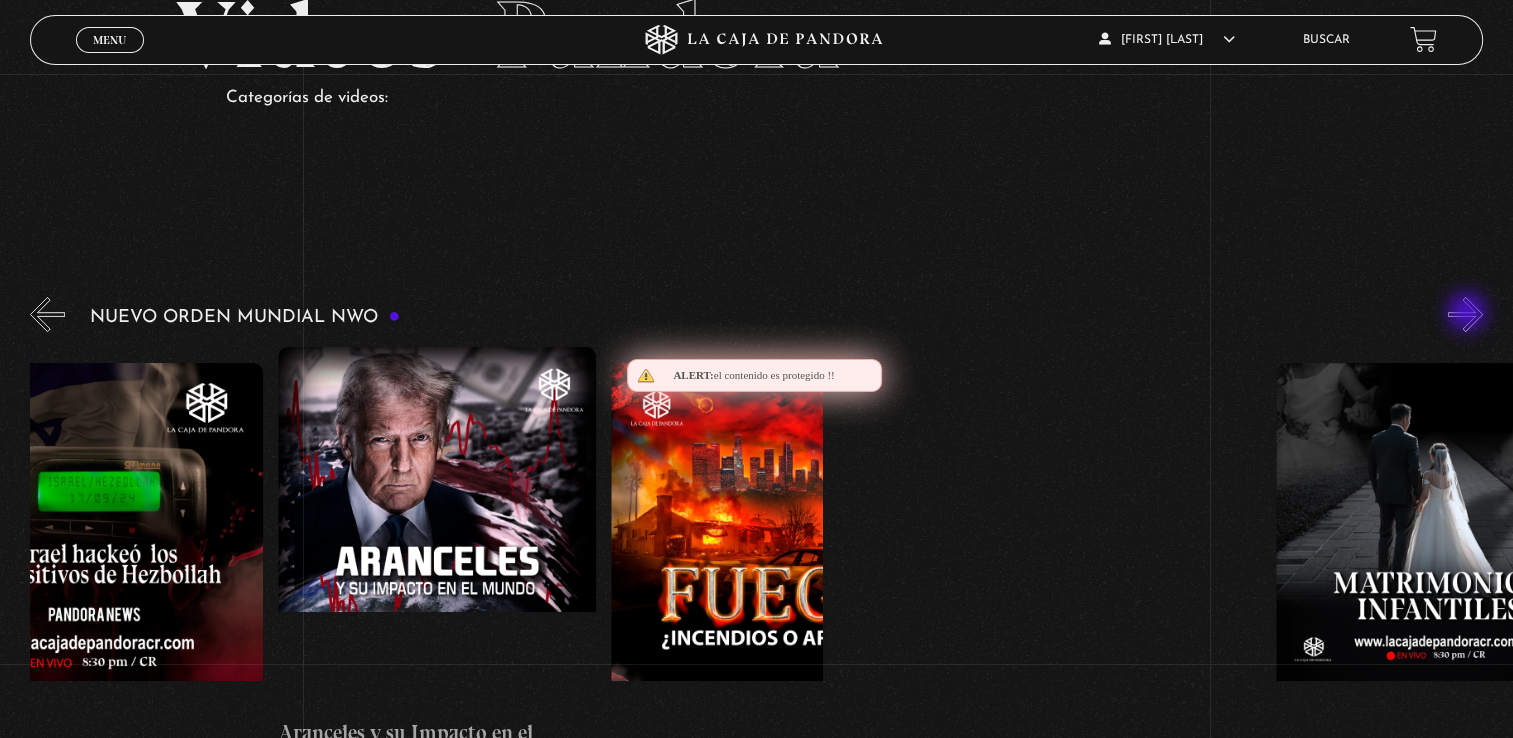 click on "»" at bounding box center [1465, 314] 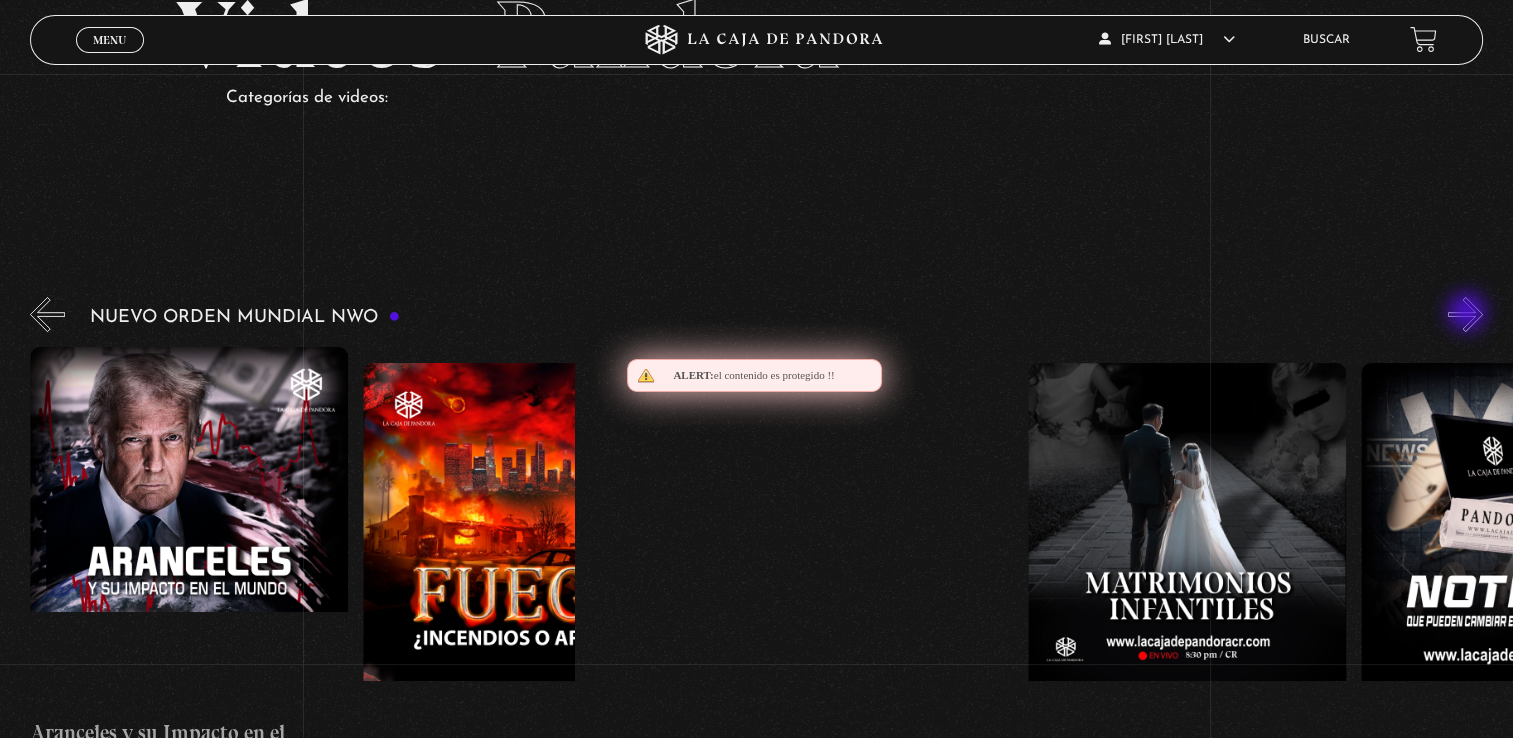 click on "»" at bounding box center (1465, 314) 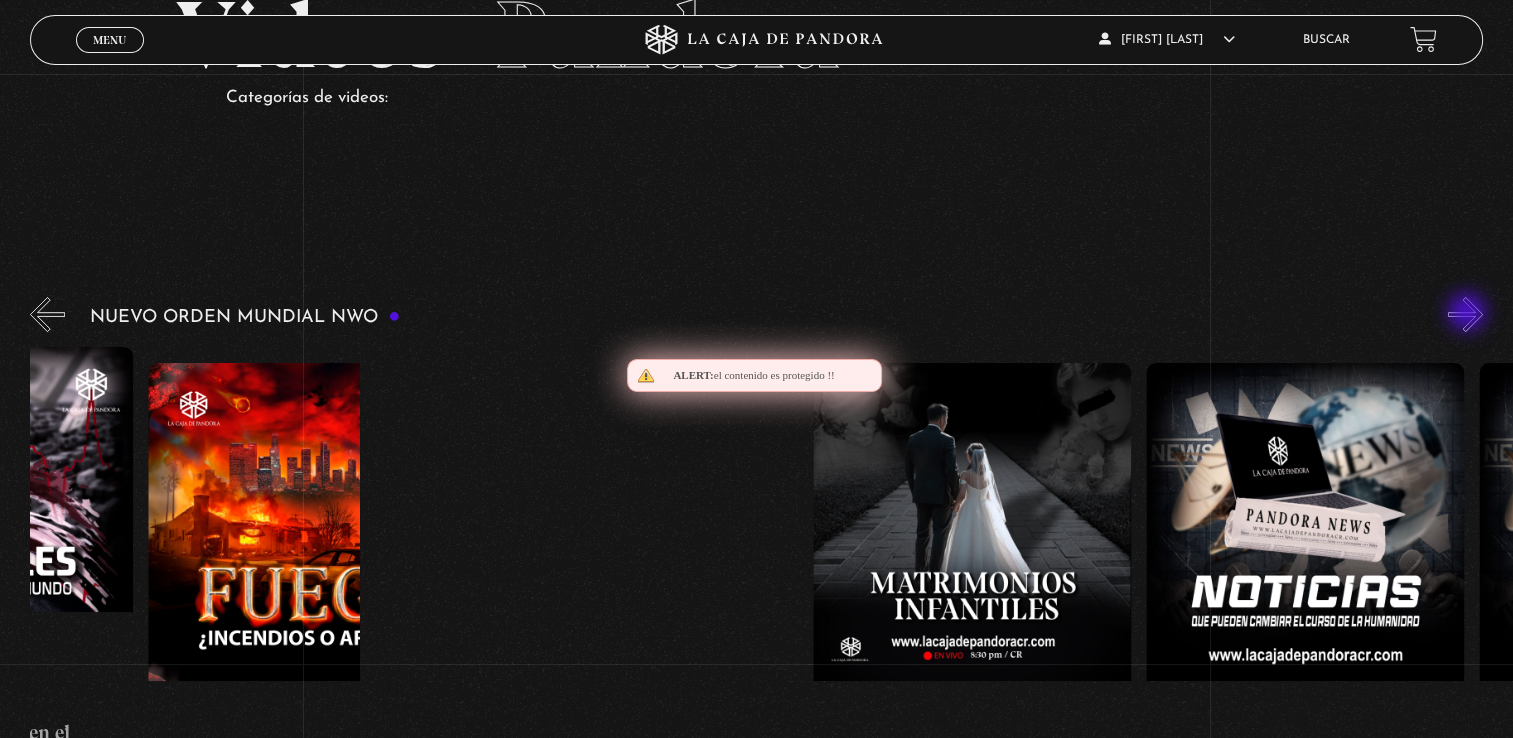 click on "»" at bounding box center (1465, 314) 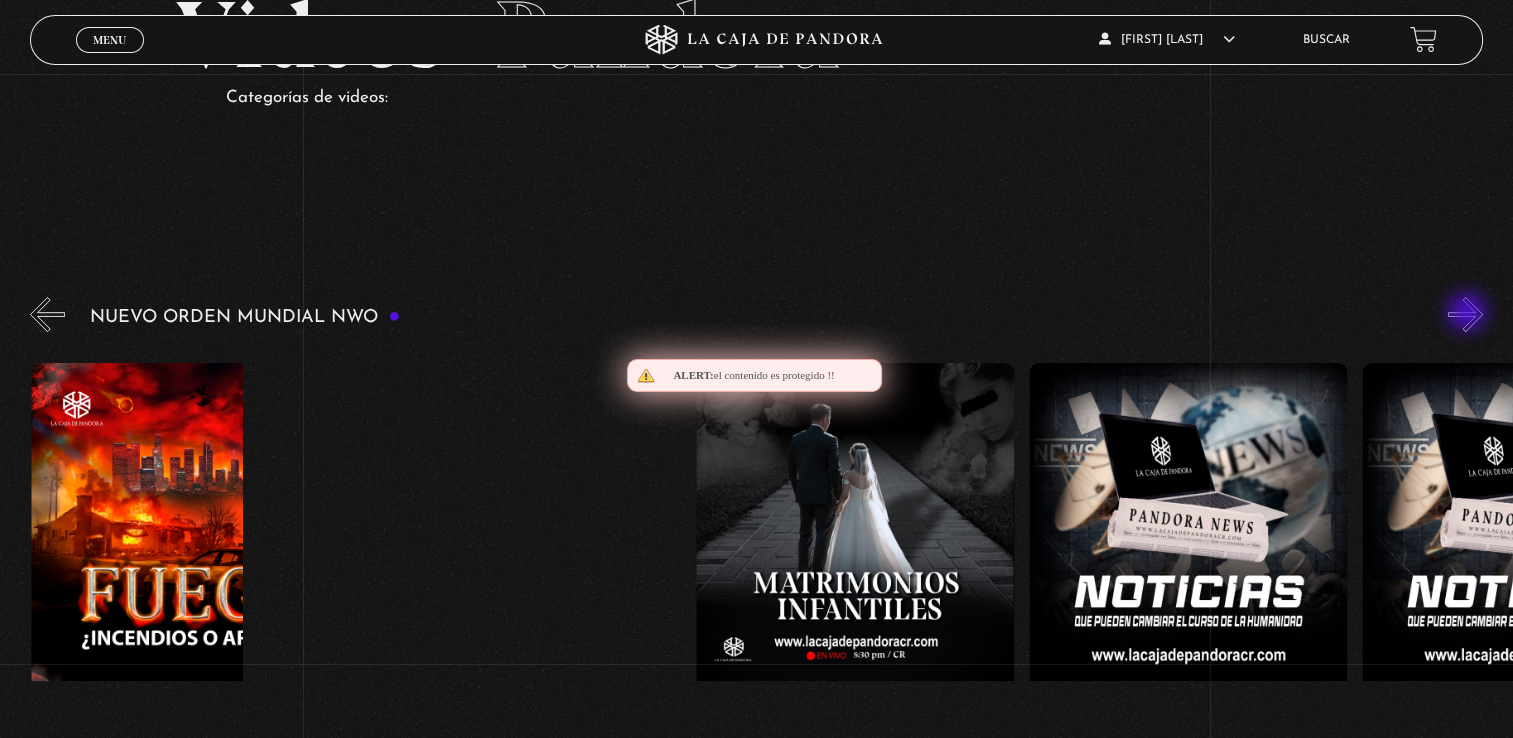 click on "»" at bounding box center [1465, 314] 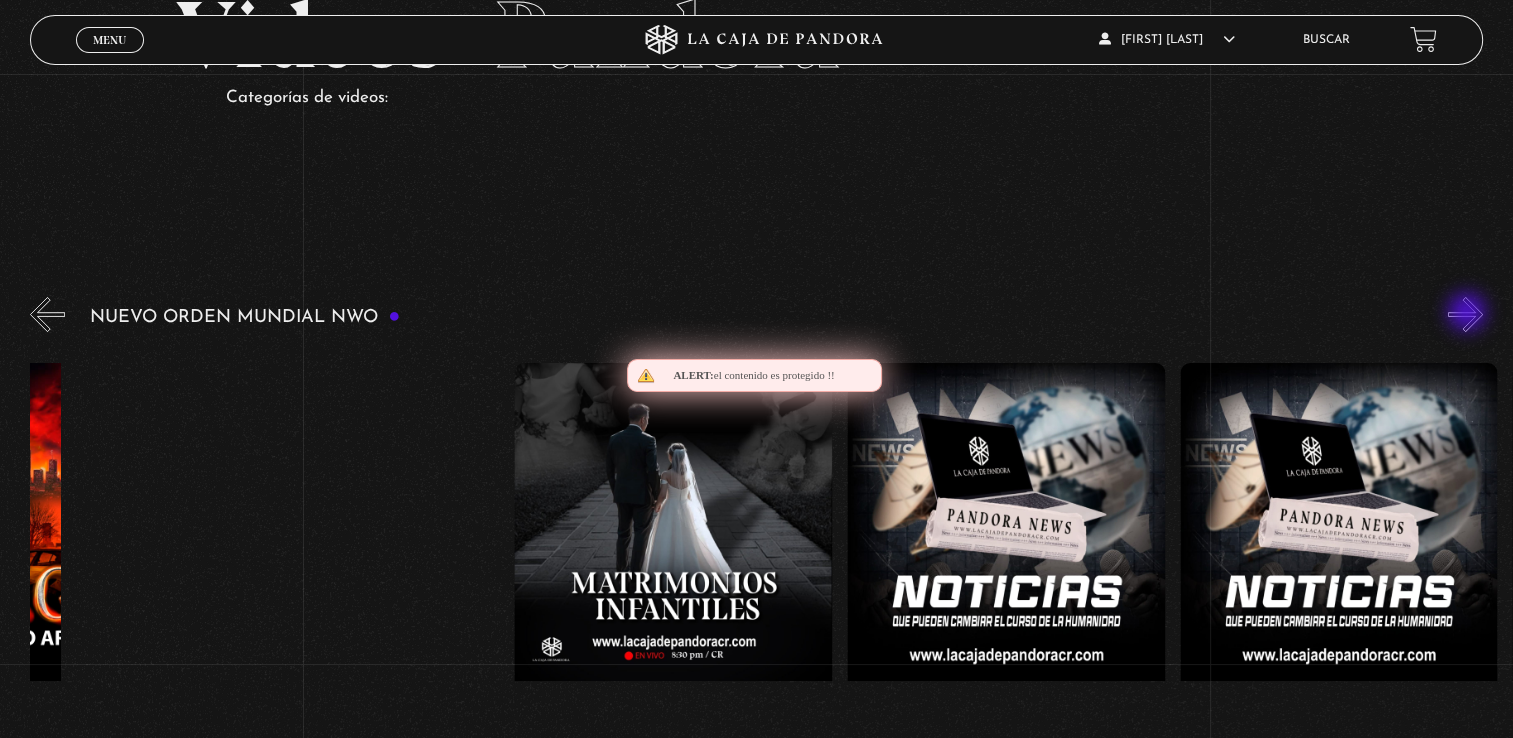 click on "»" at bounding box center (1465, 314) 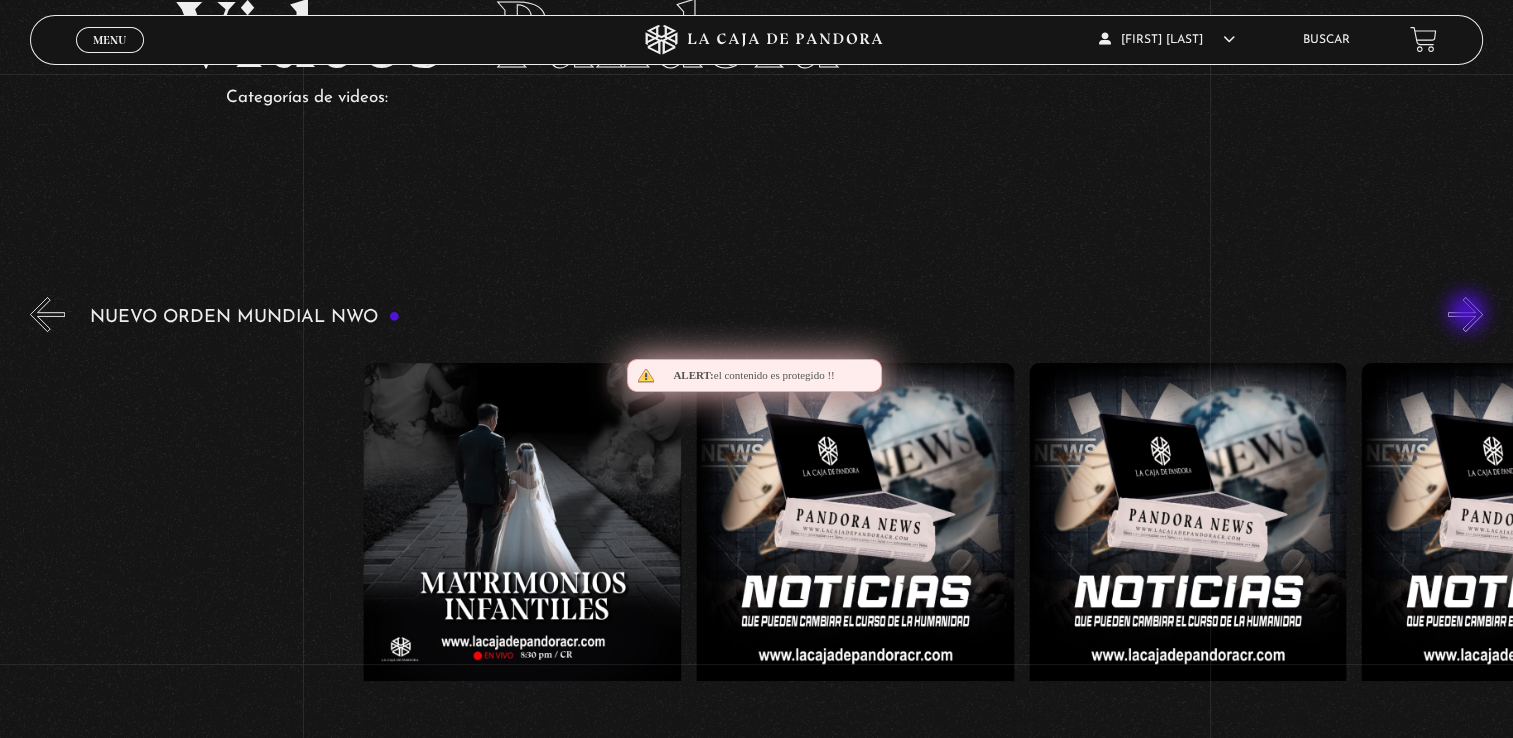 click on "»" at bounding box center (1465, 314) 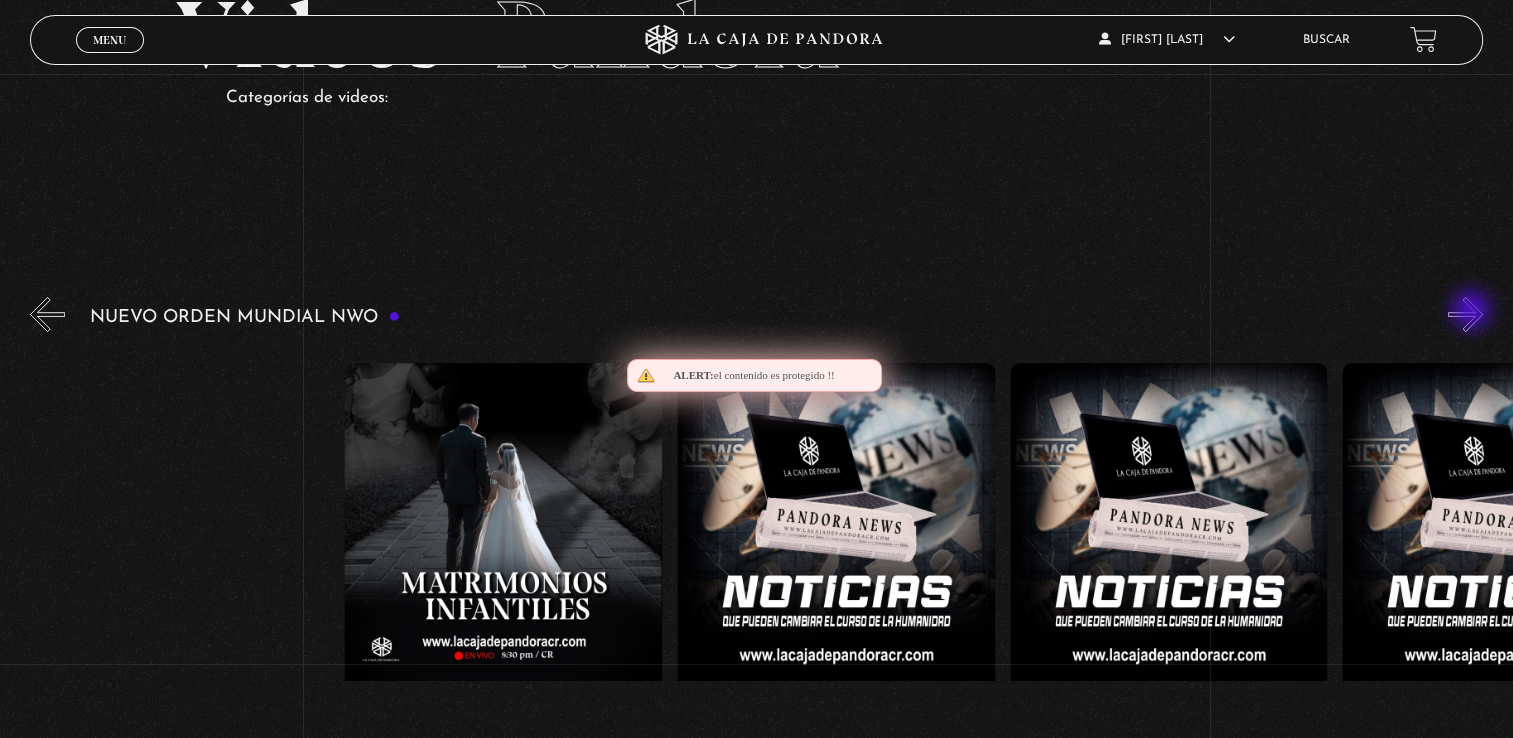 click on "»" at bounding box center [1465, 314] 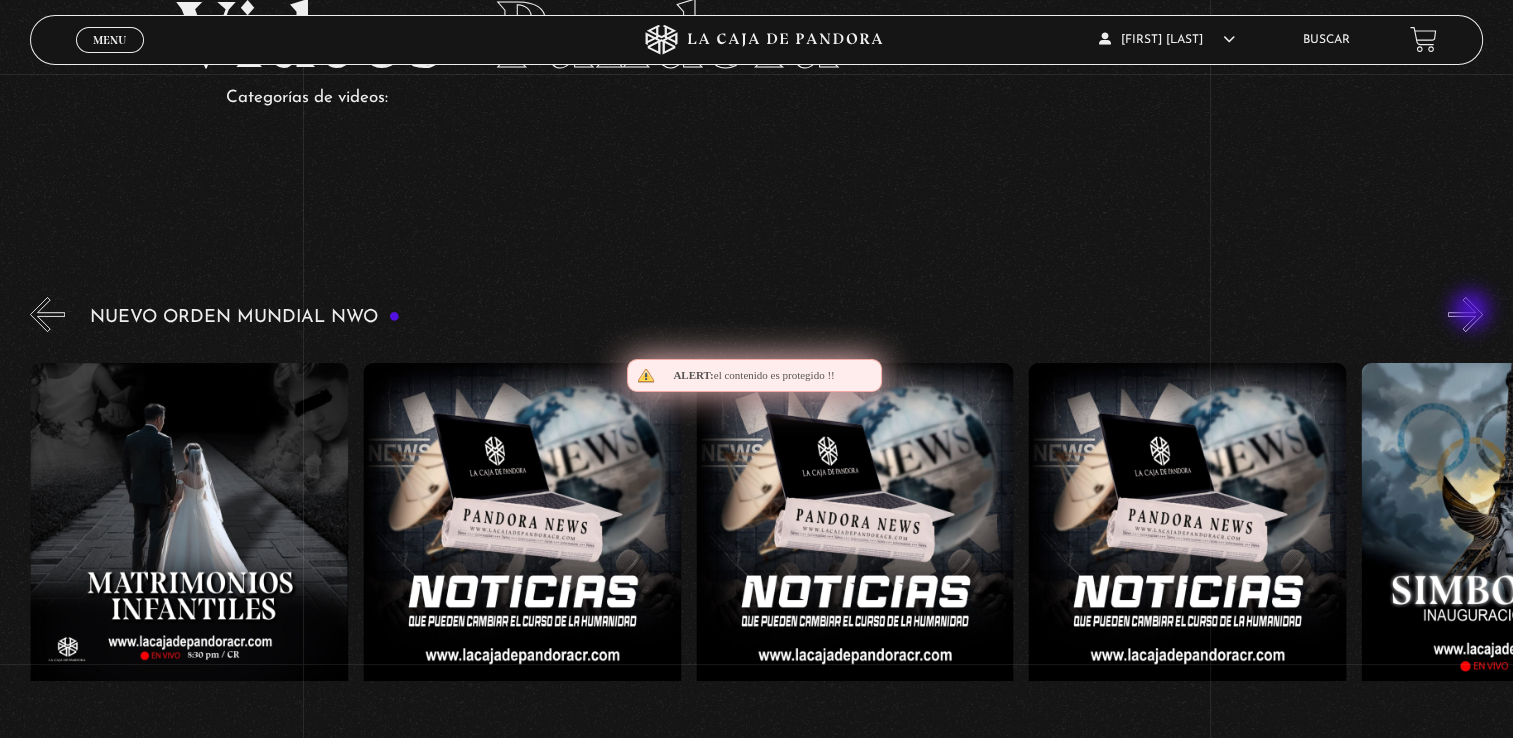 click on "»" at bounding box center [1465, 314] 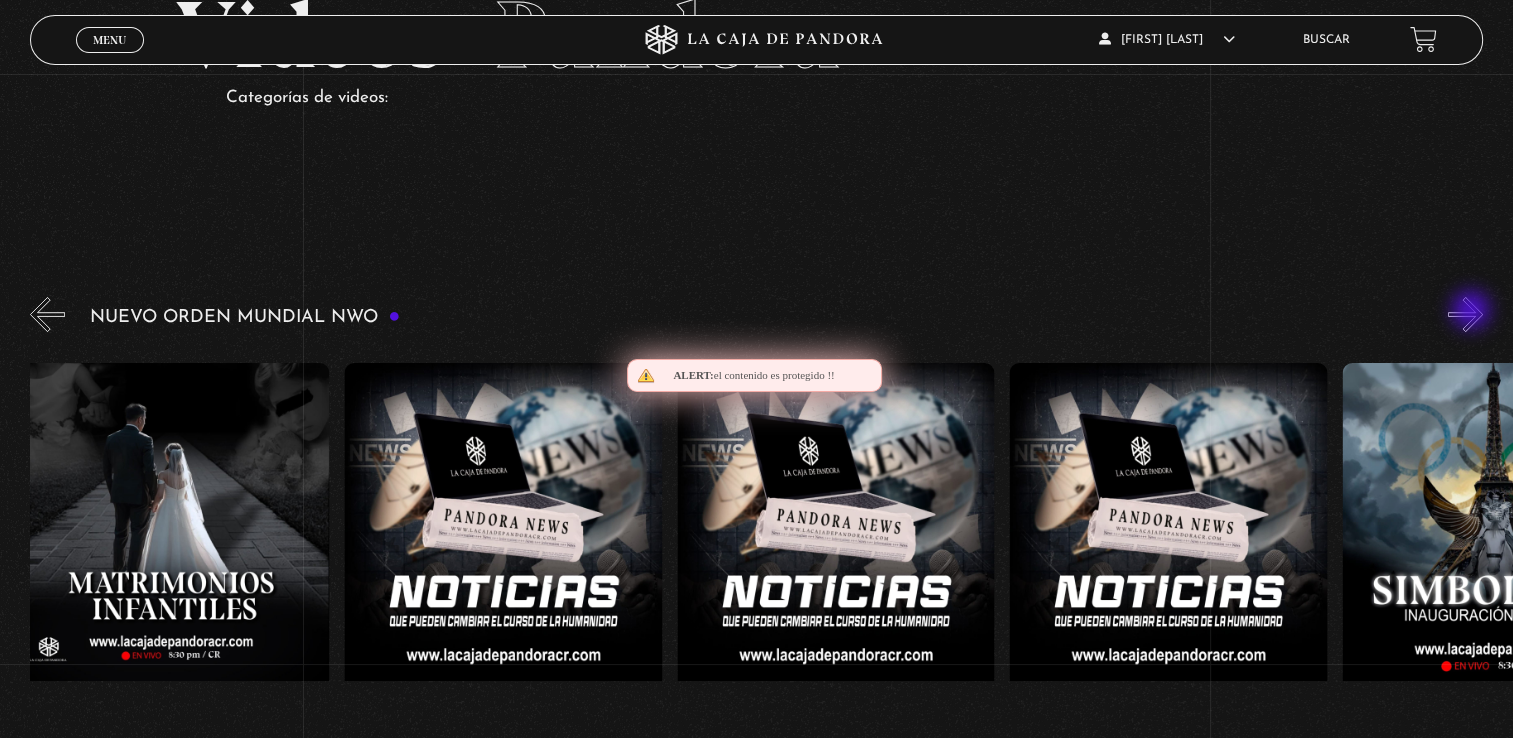 click on "»" at bounding box center [1465, 314] 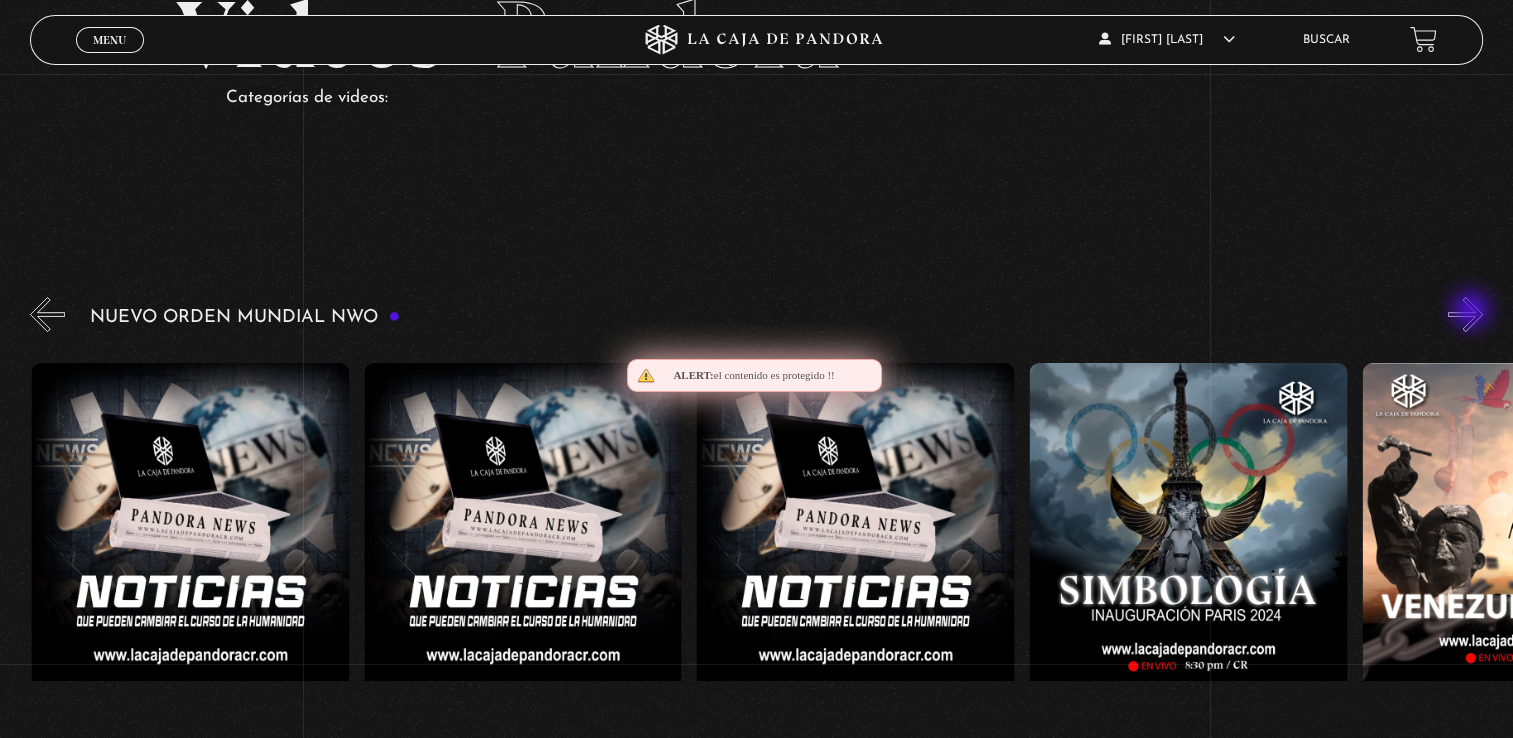click on "»" at bounding box center [1465, 314] 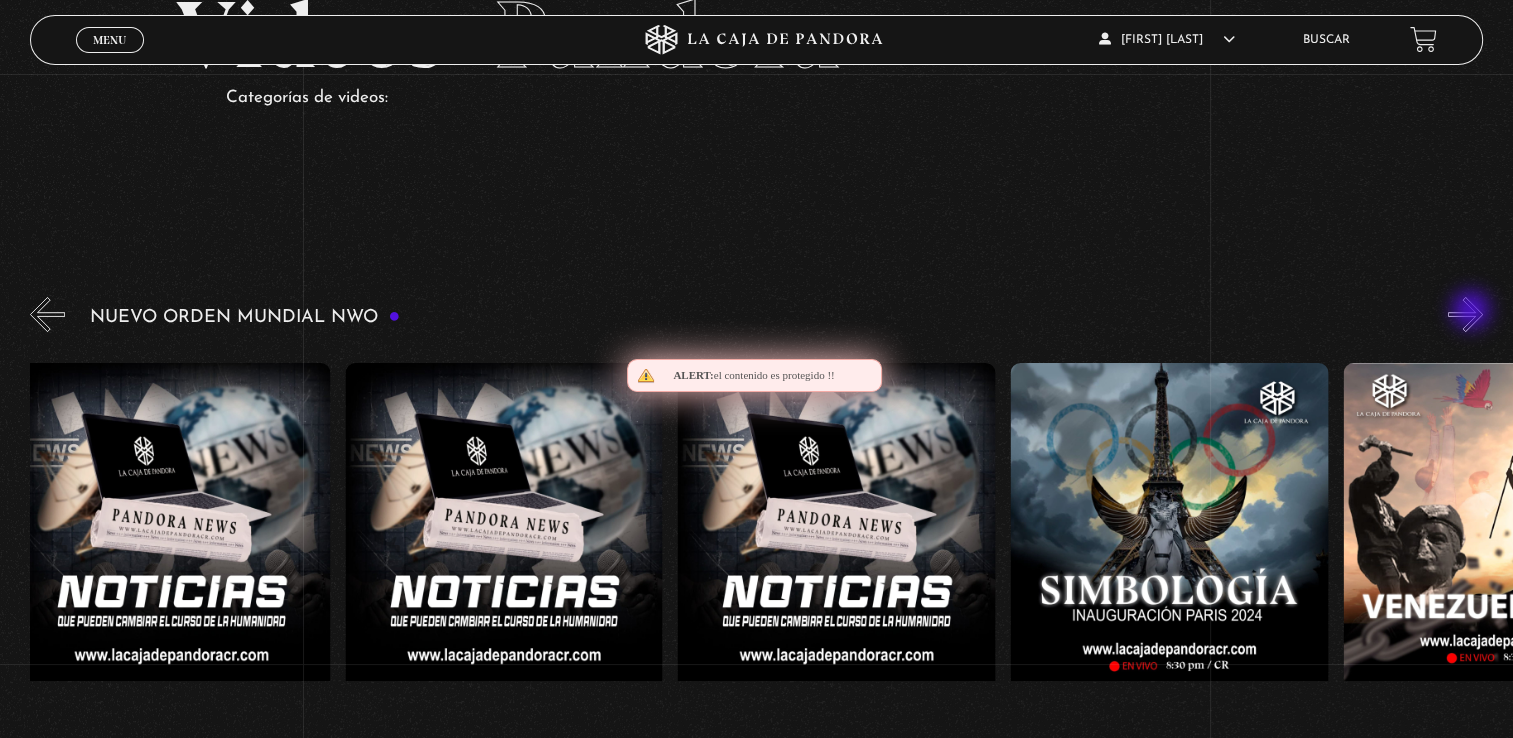 click on "»" at bounding box center (1465, 314) 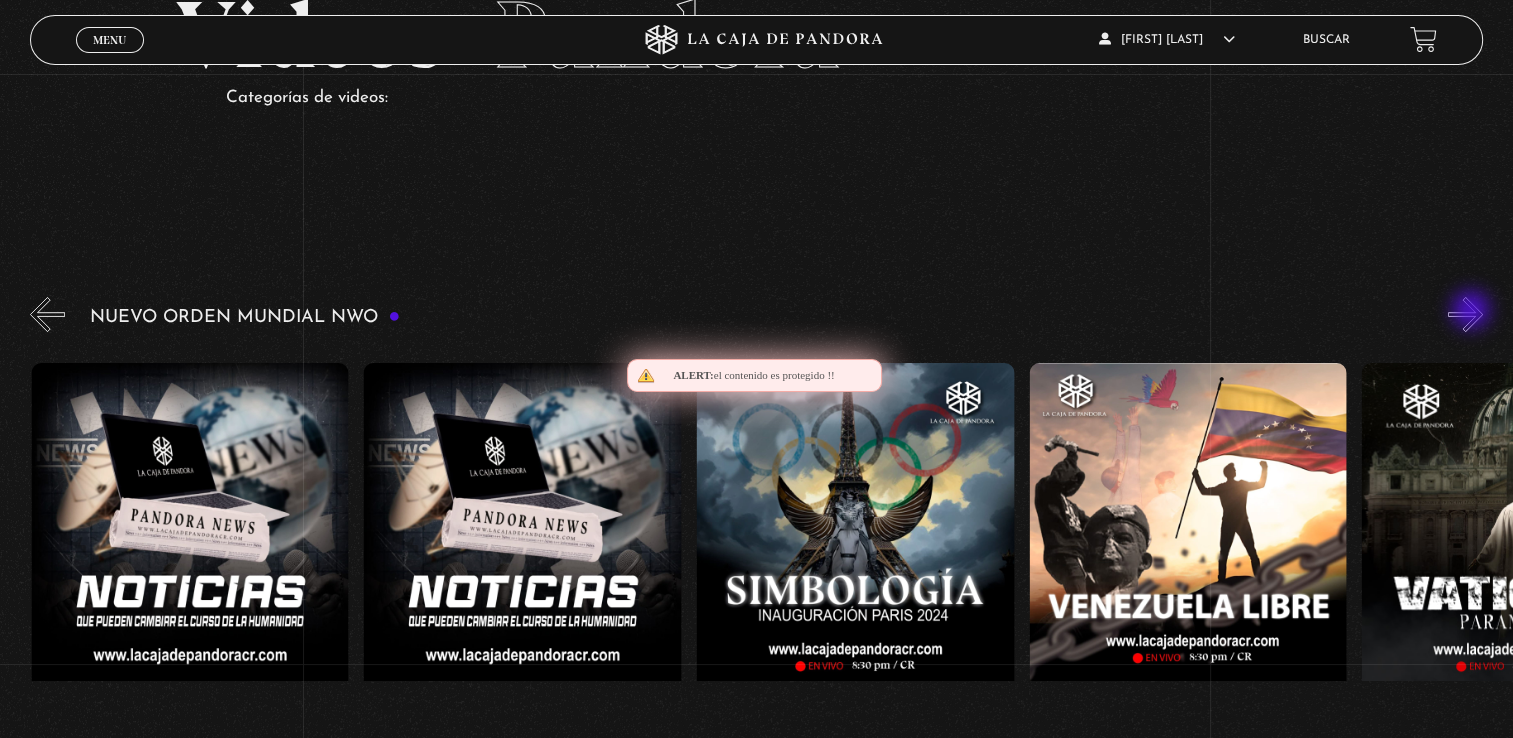 click on "»" at bounding box center [1465, 314] 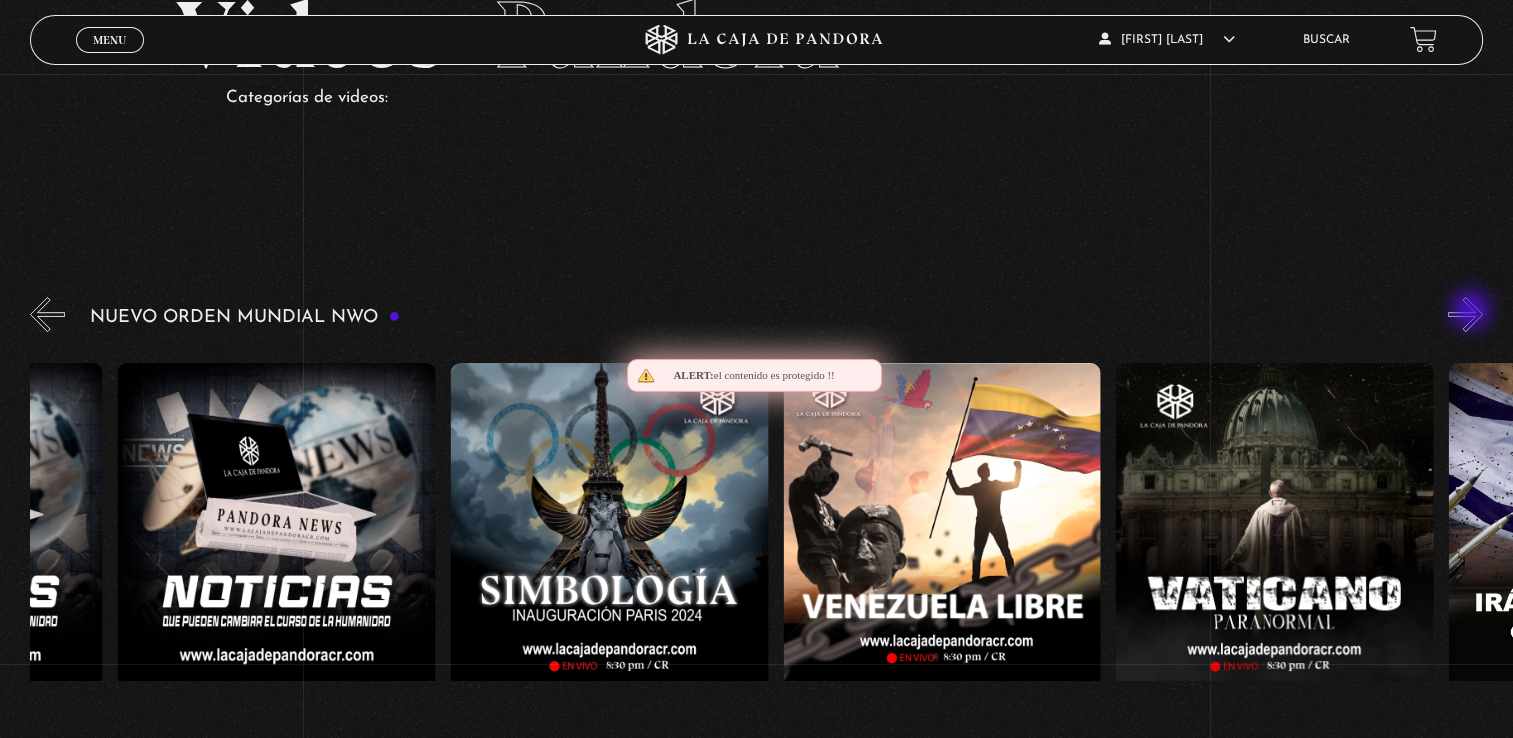 click on "»" at bounding box center (1465, 314) 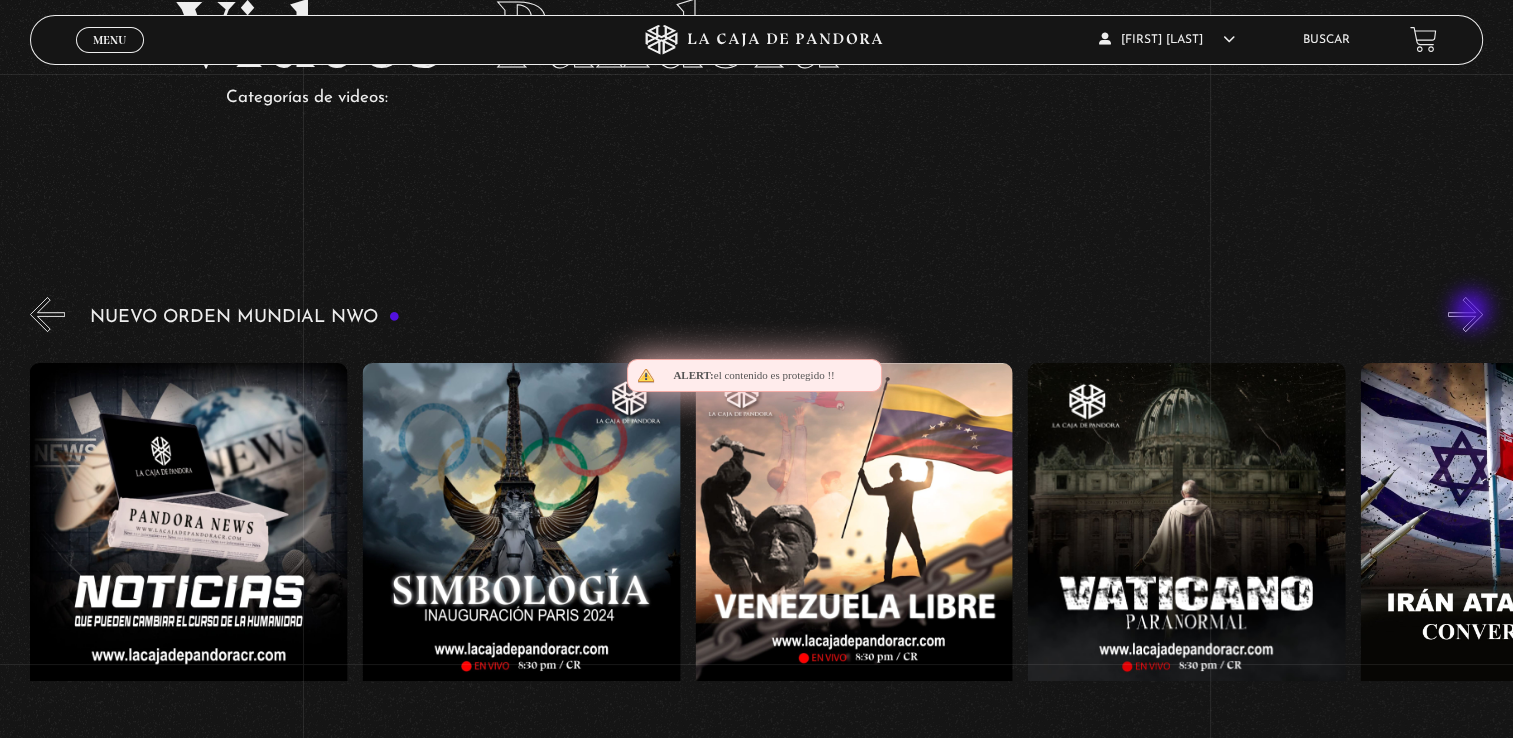 click on "»" at bounding box center [1465, 314] 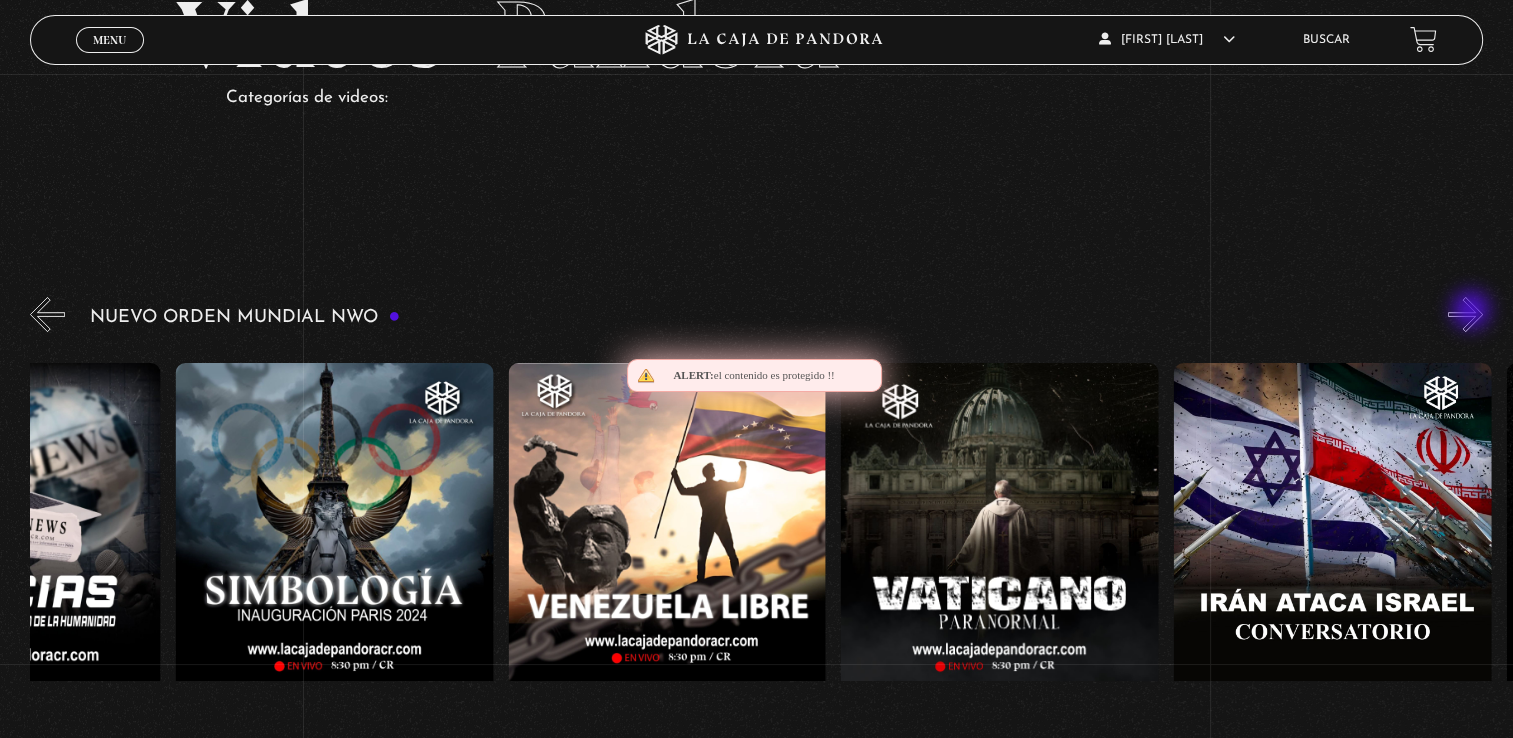click on "»" at bounding box center (1465, 314) 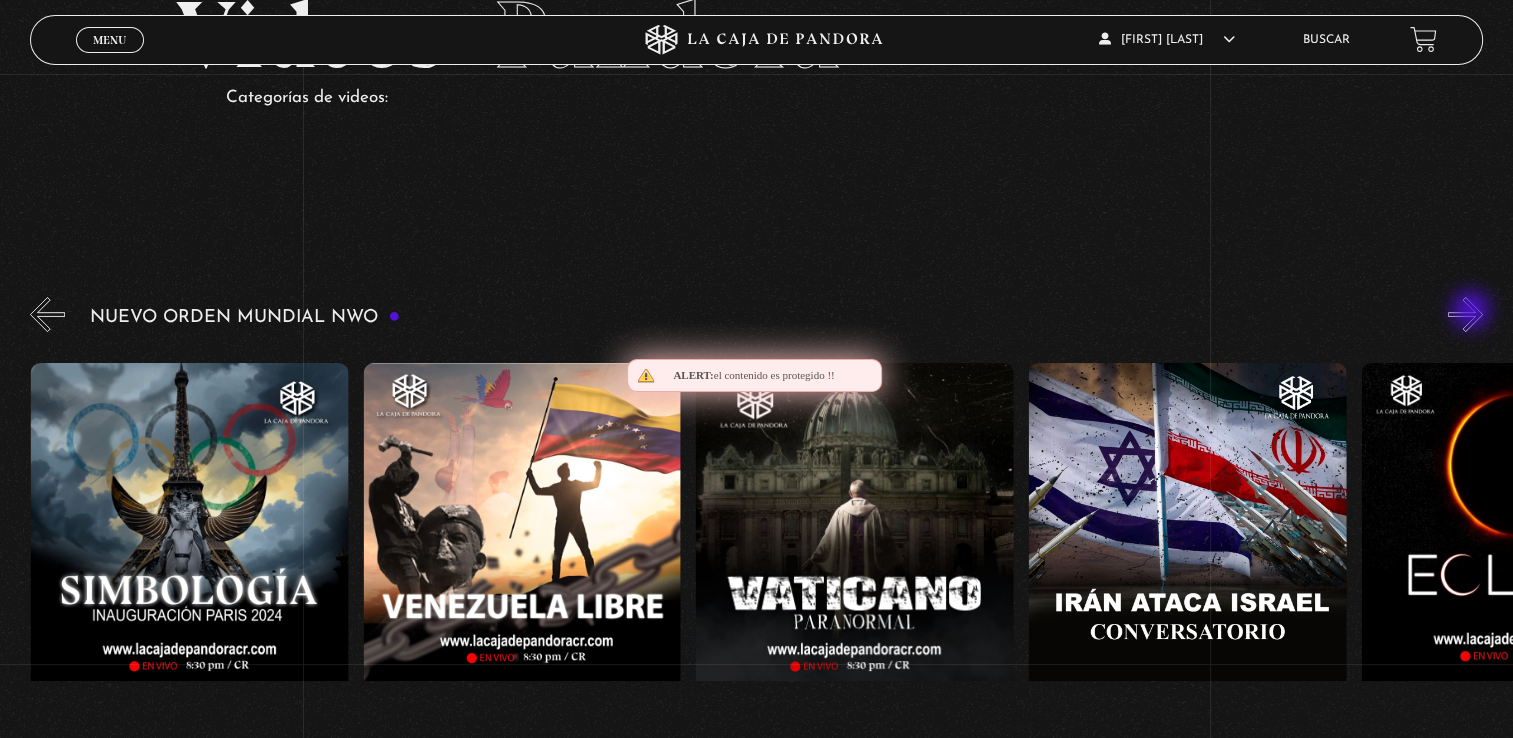 click on "»" at bounding box center (1465, 314) 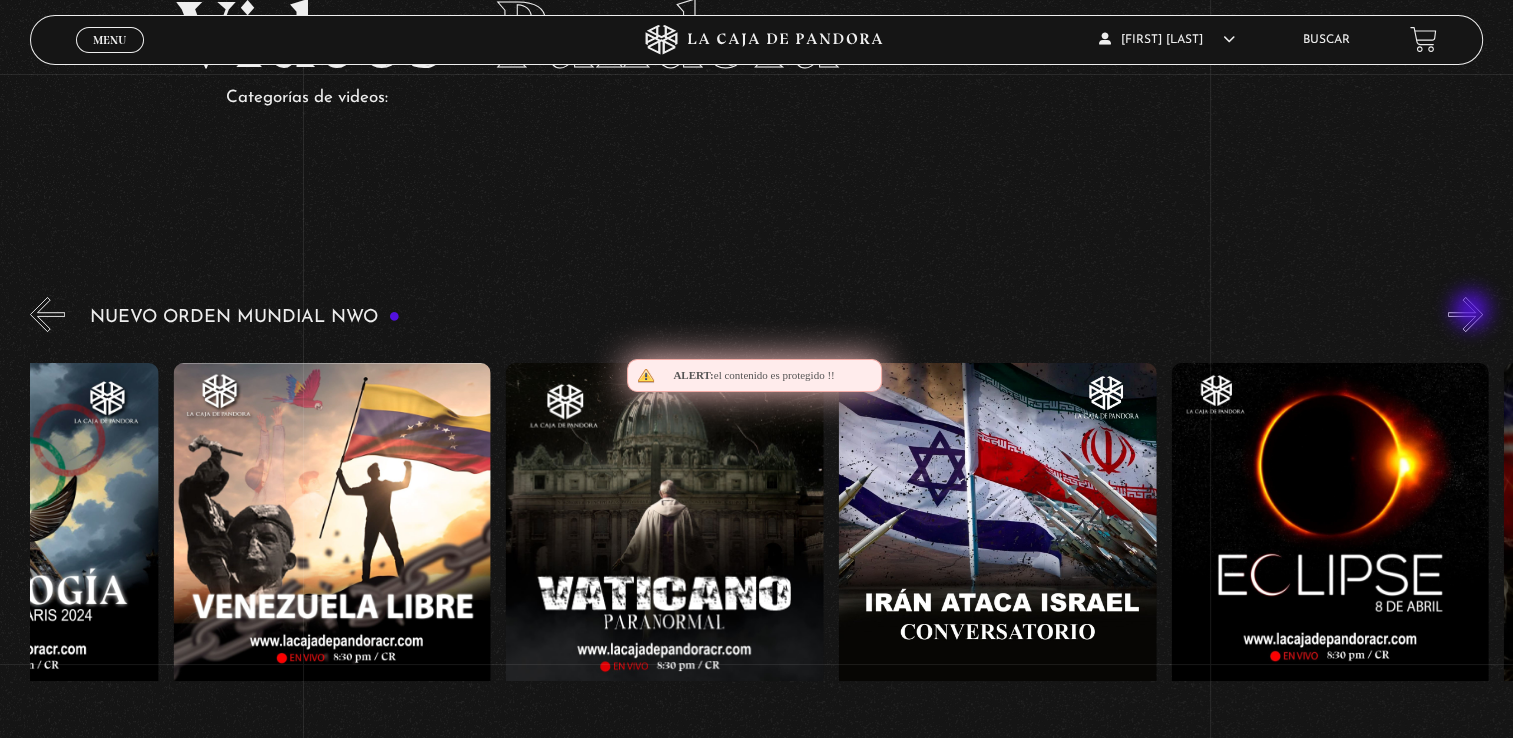 click on "»" at bounding box center [1465, 314] 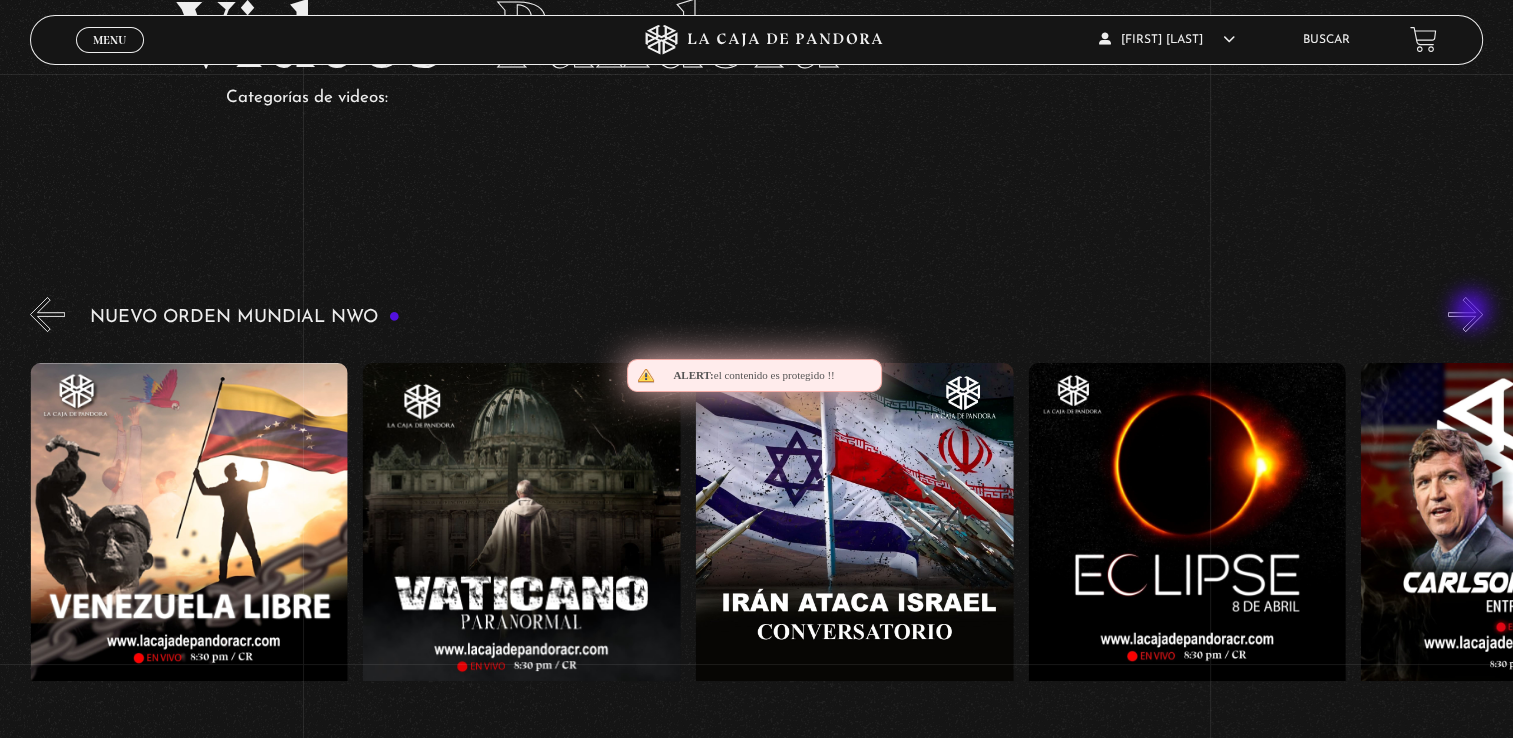 click on "»" at bounding box center (1465, 314) 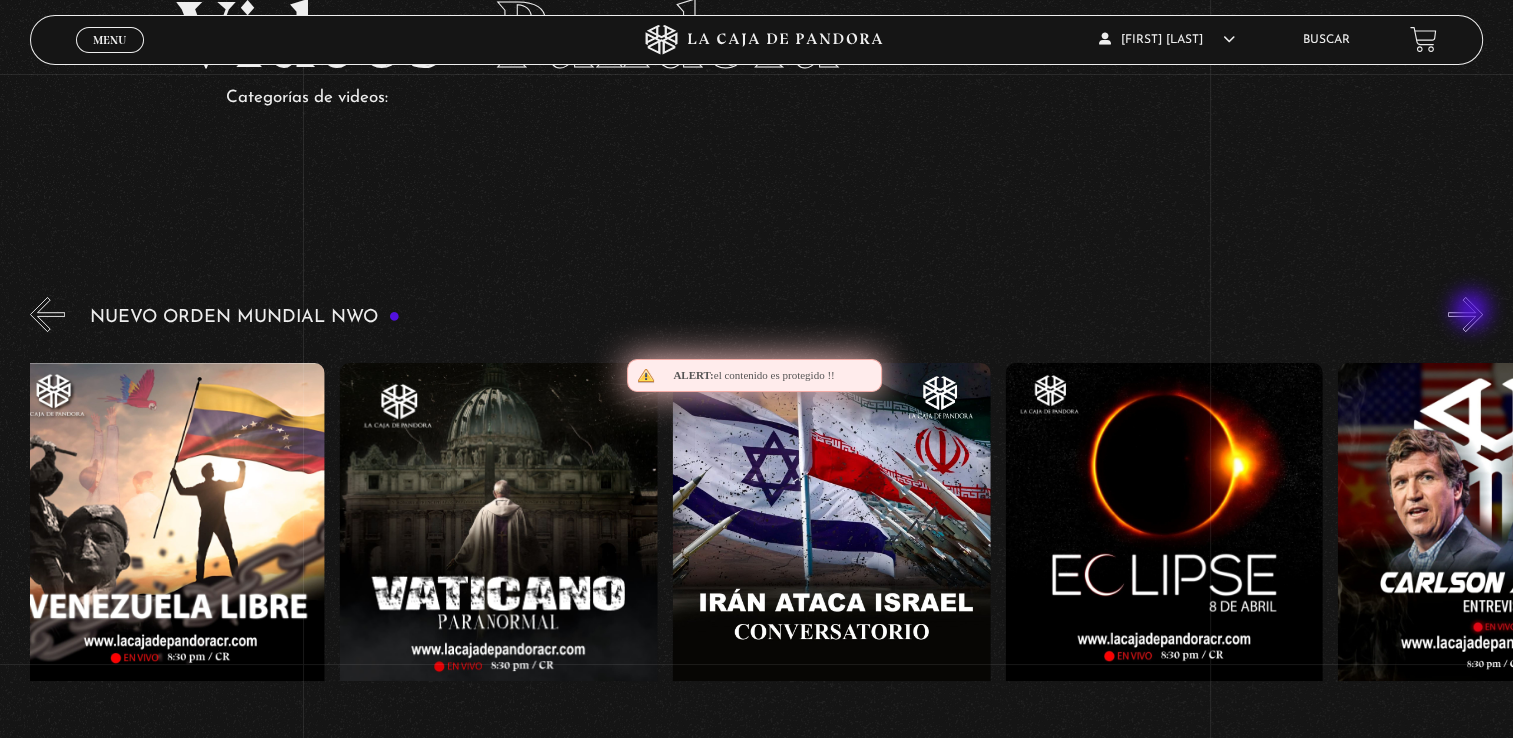 click on "»" at bounding box center [1465, 314] 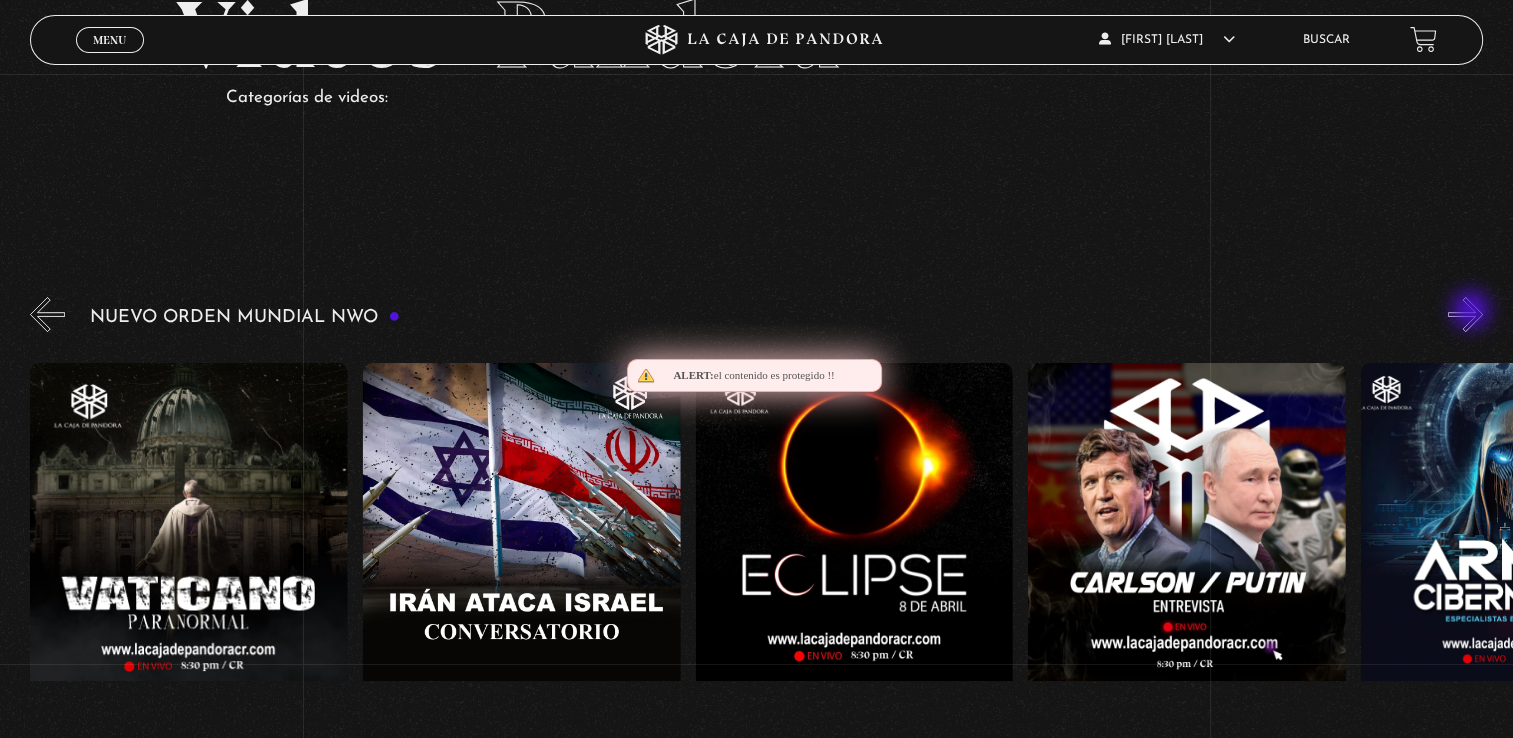click on "»" at bounding box center (1465, 314) 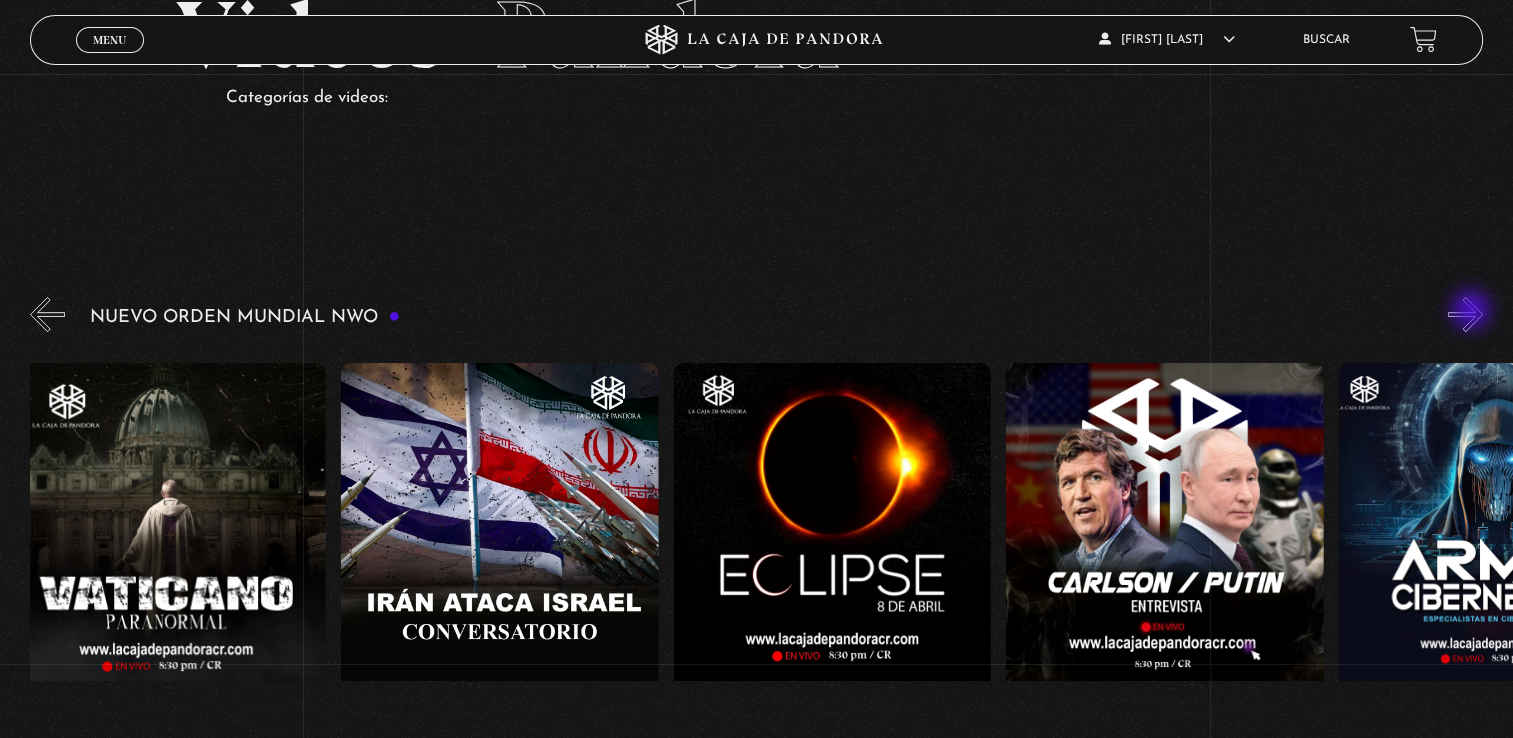 click on "»" at bounding box center (1465, 314) 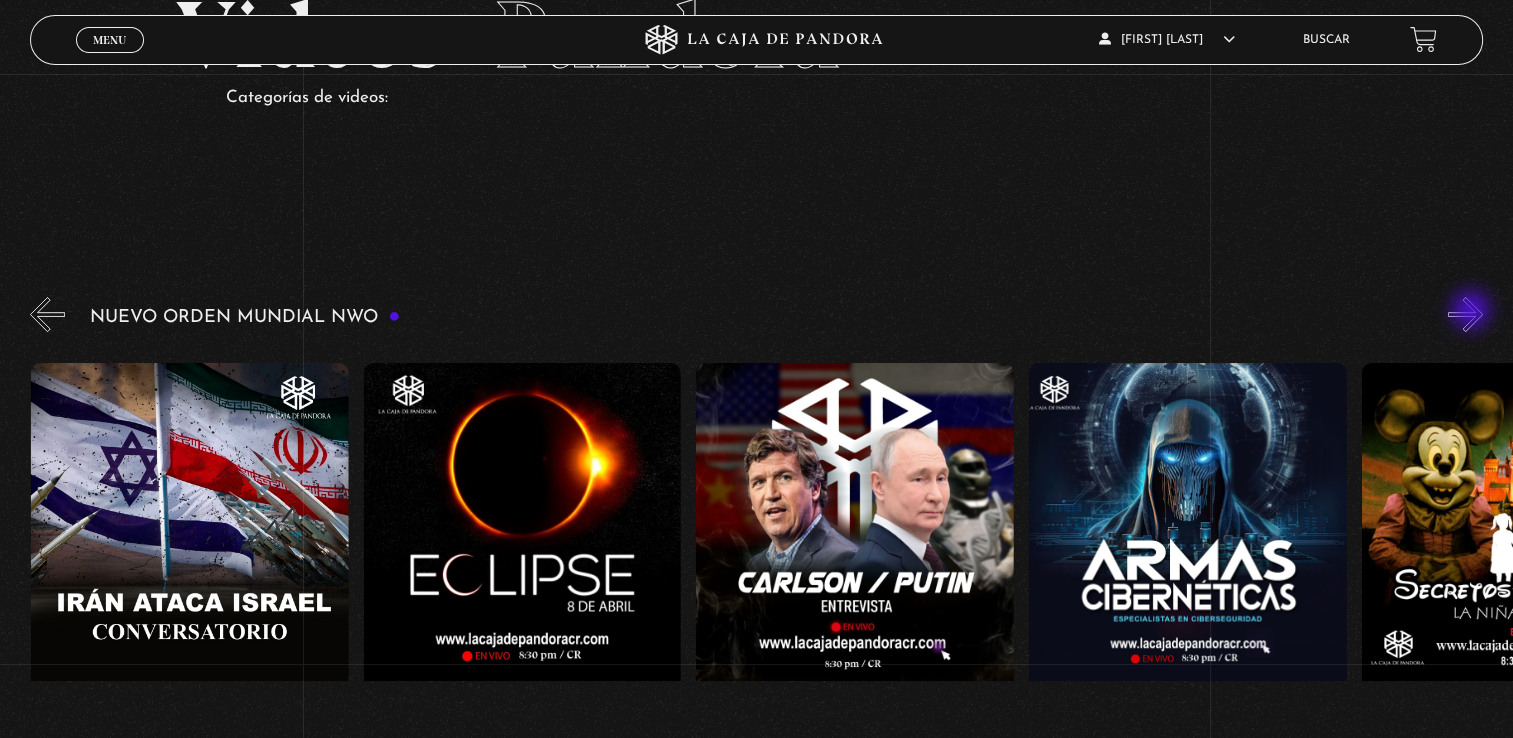 click on "»" at bounding box center (1465, 314) 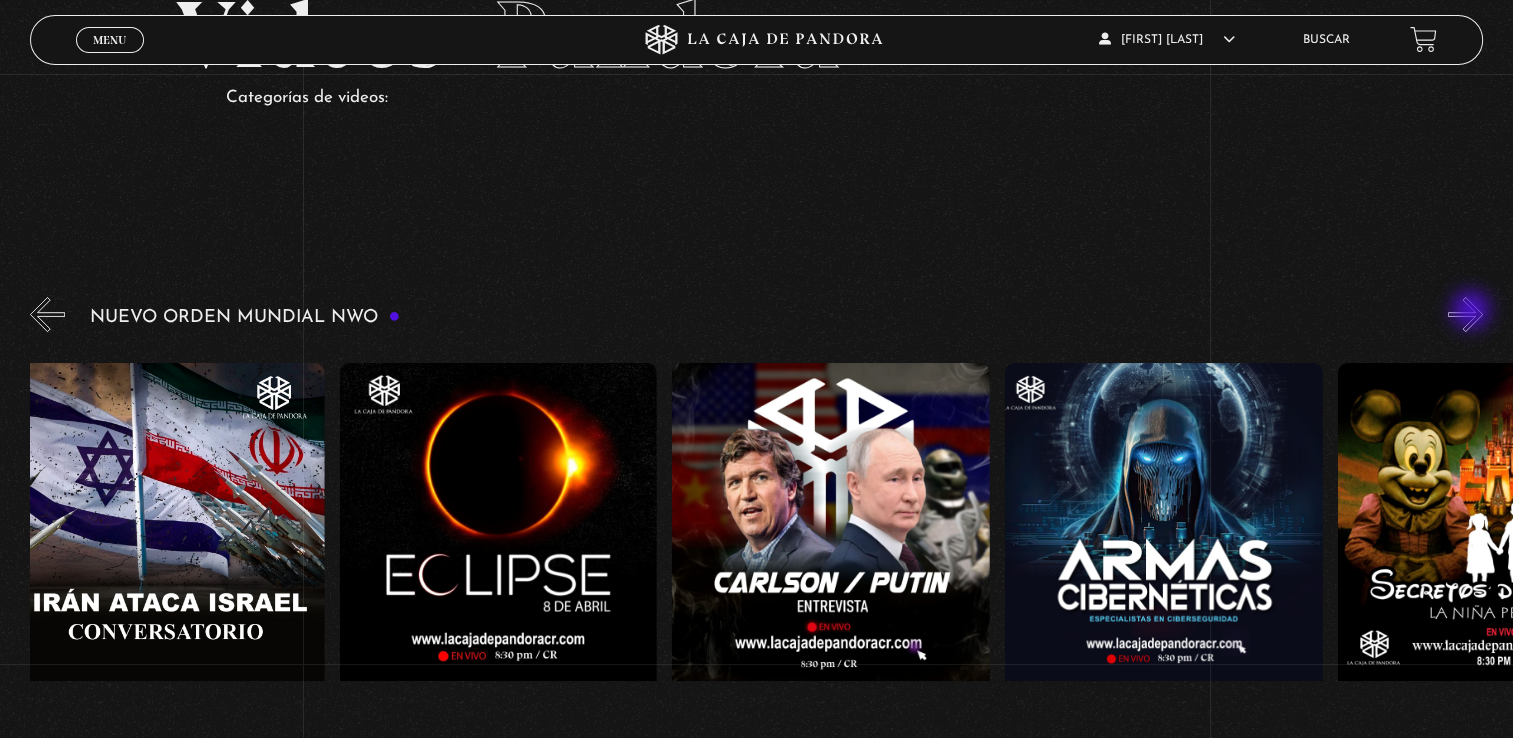 click on "»" at bounding box center (1465, 314) 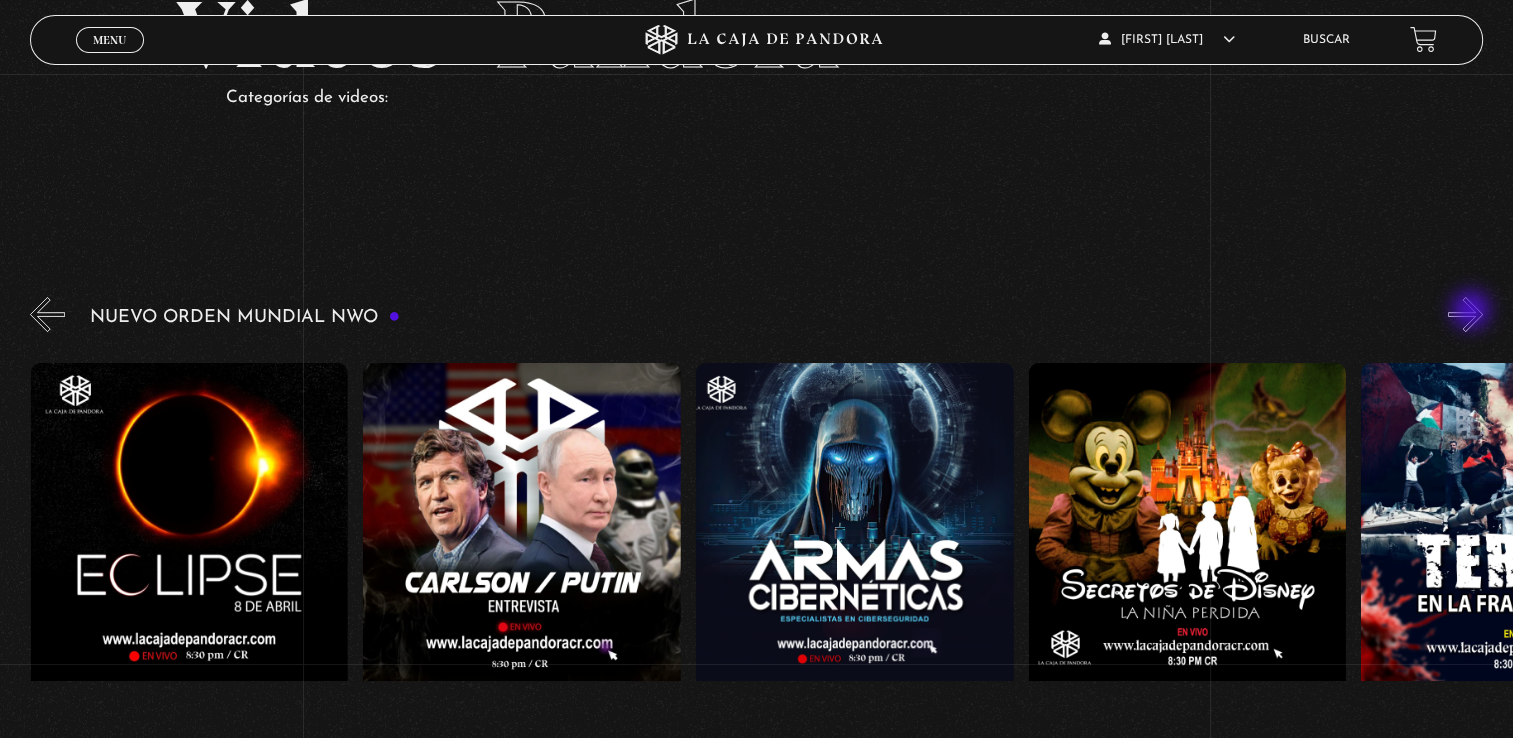 click on "»" at bounding box center [1465, 314] 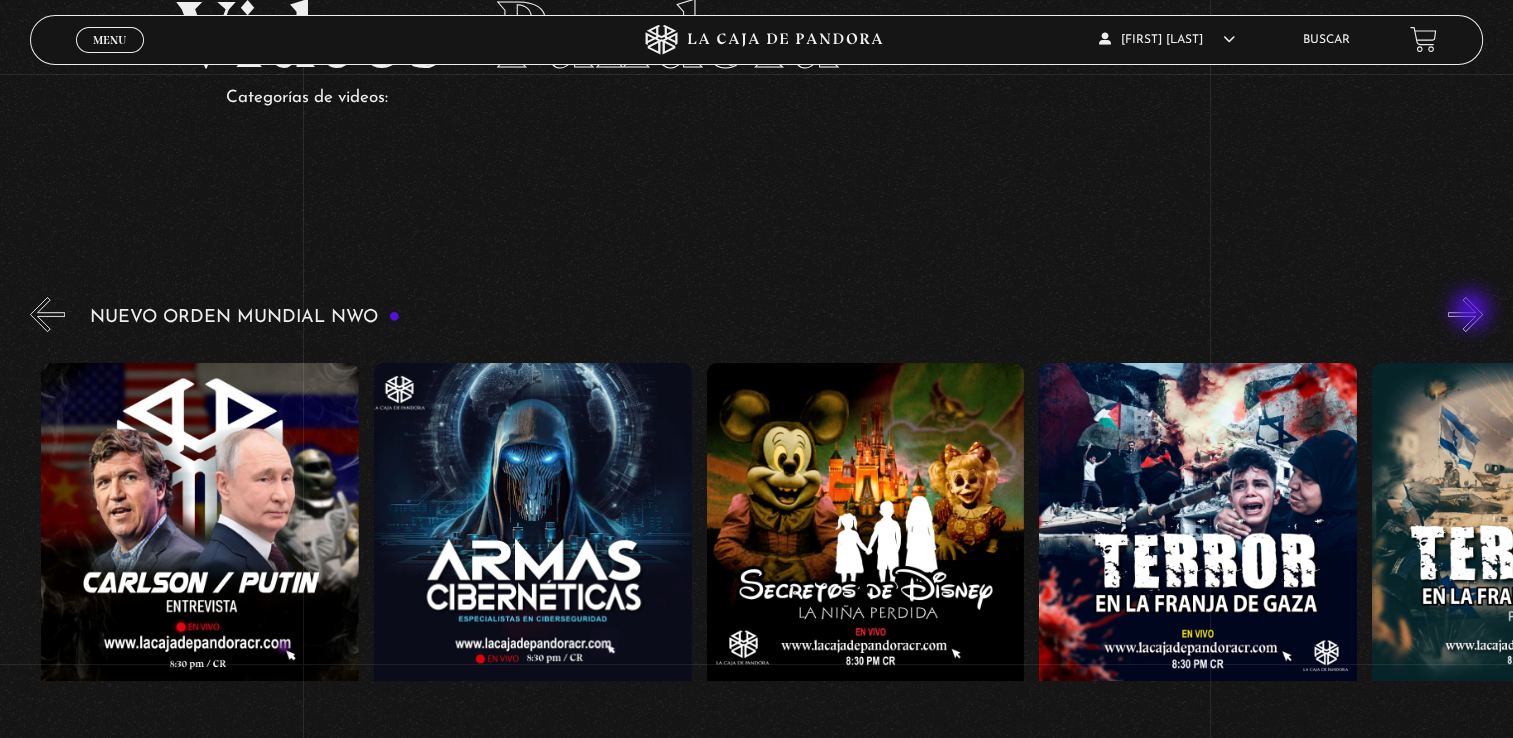 click on "»" at bounding box center (1465, 314) 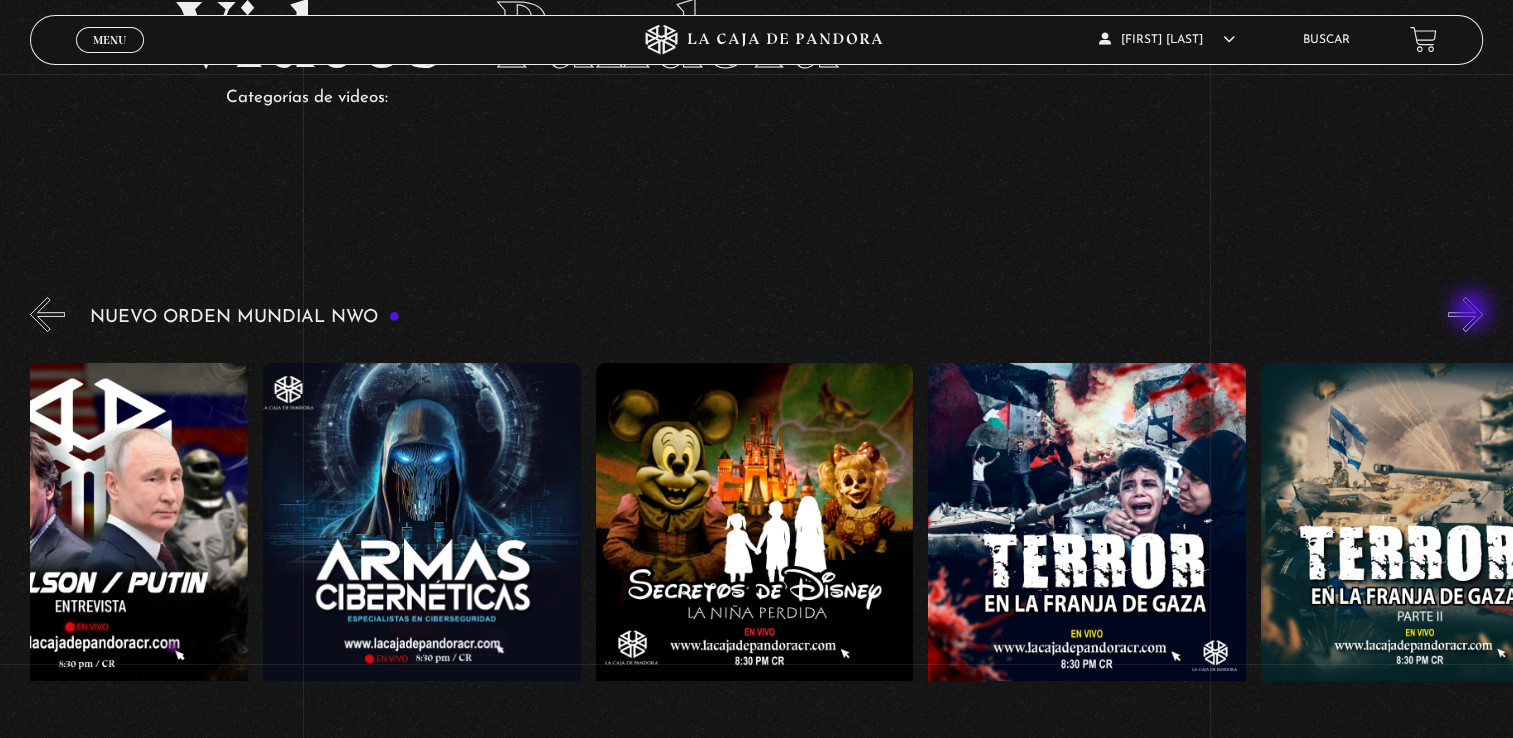 click on "»" at bounding box center (1465, 314) 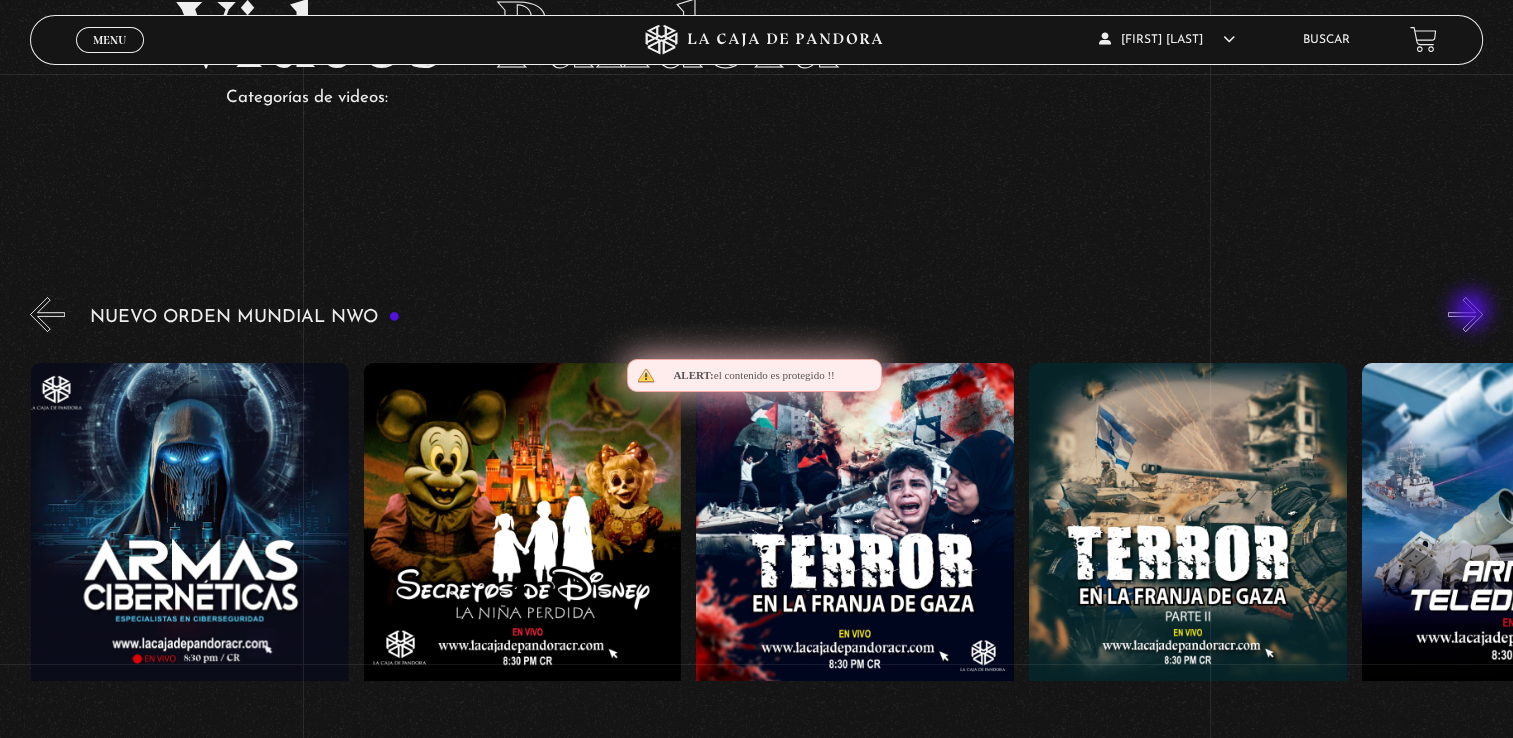 click on "»" at bounding box center [1465, 314] 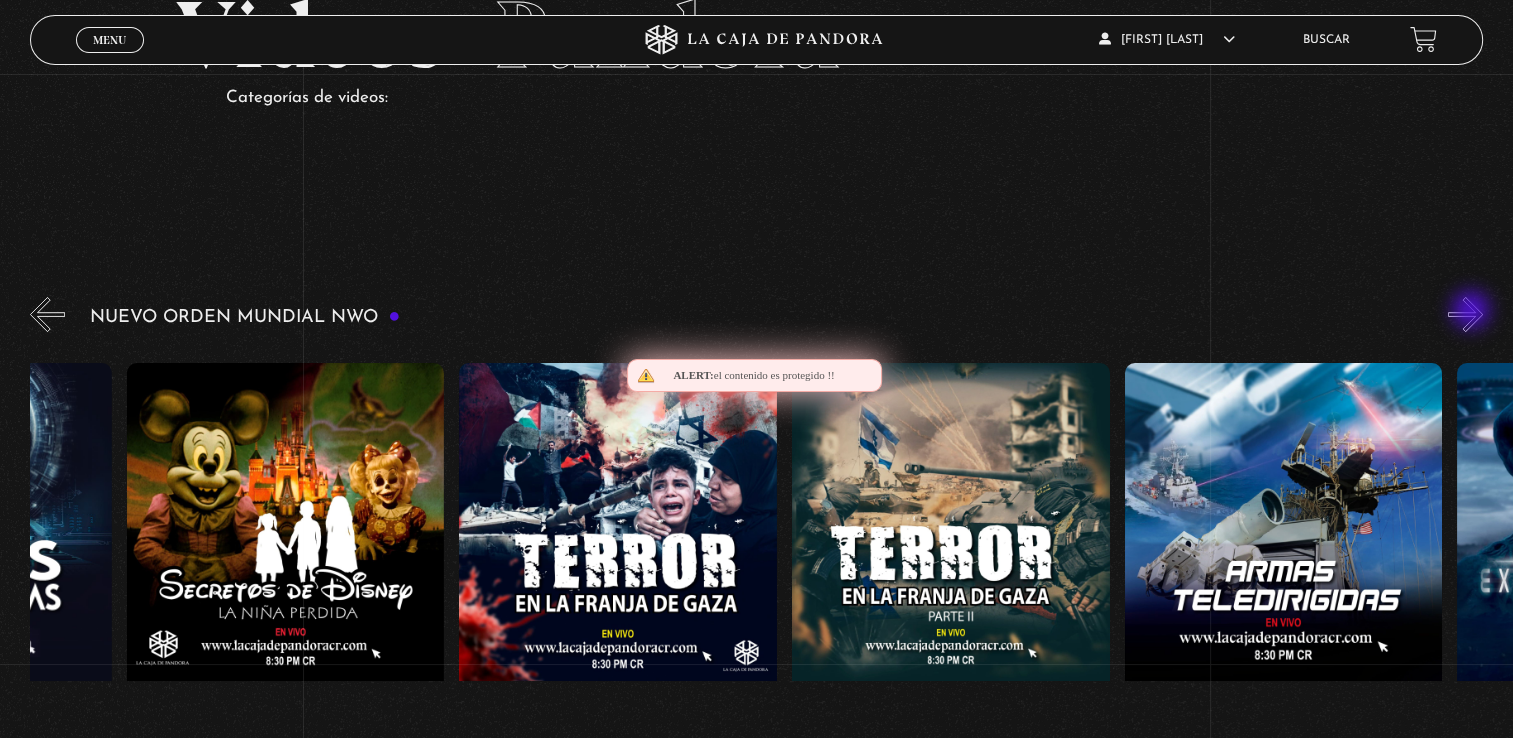 click on "»" at bounding box center [1465, 314] 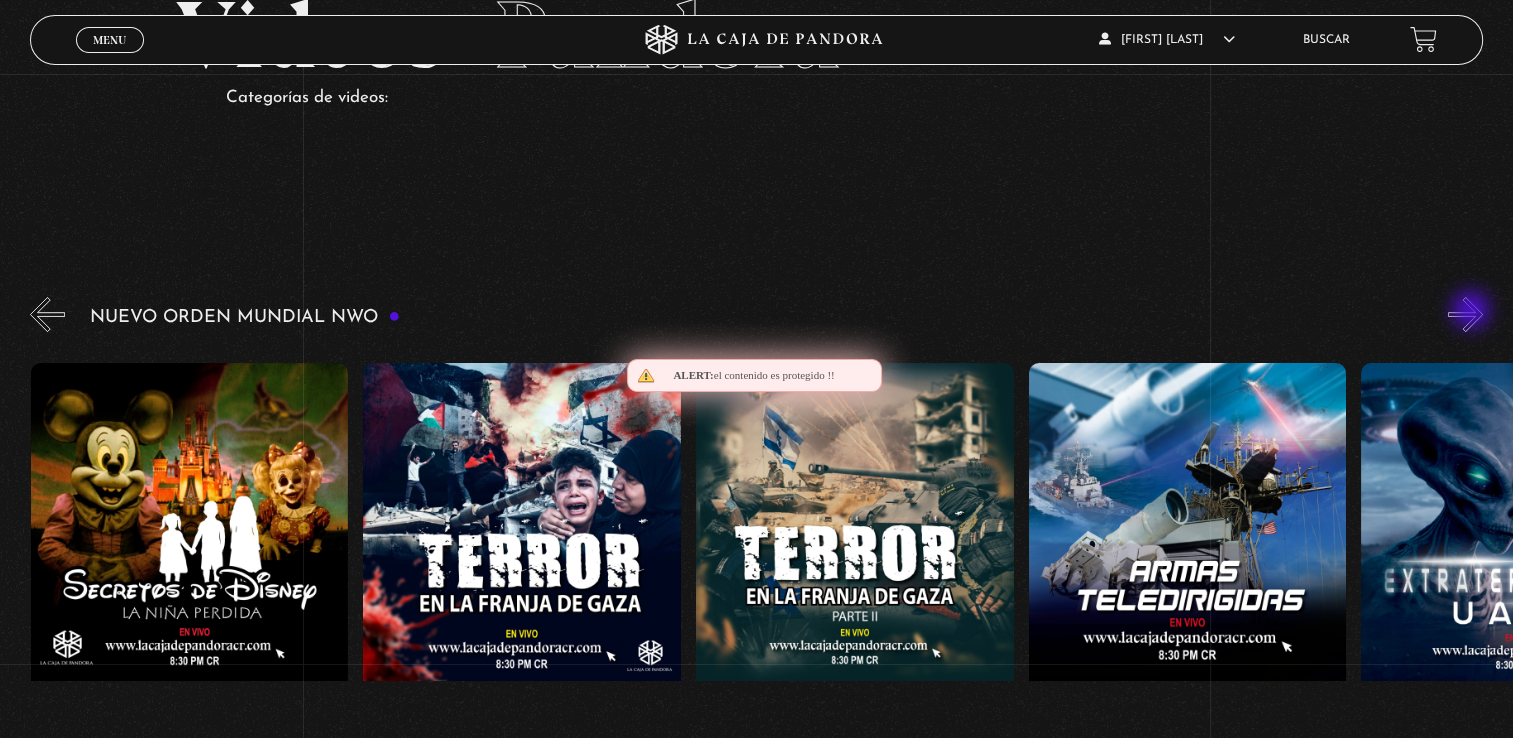click on "»" at bounding box center [1465, 314] 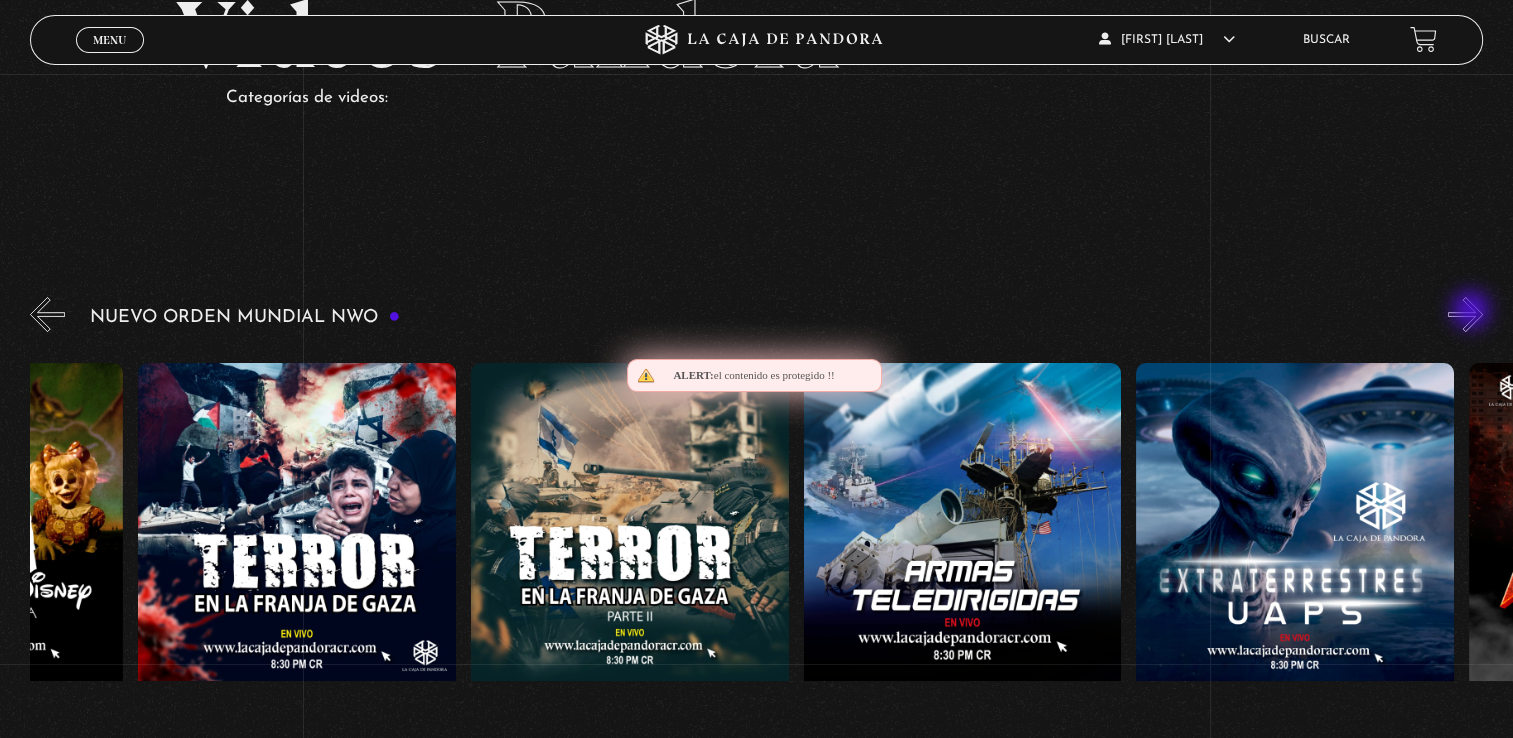 click on "»" at bounding box center [1465, 314] 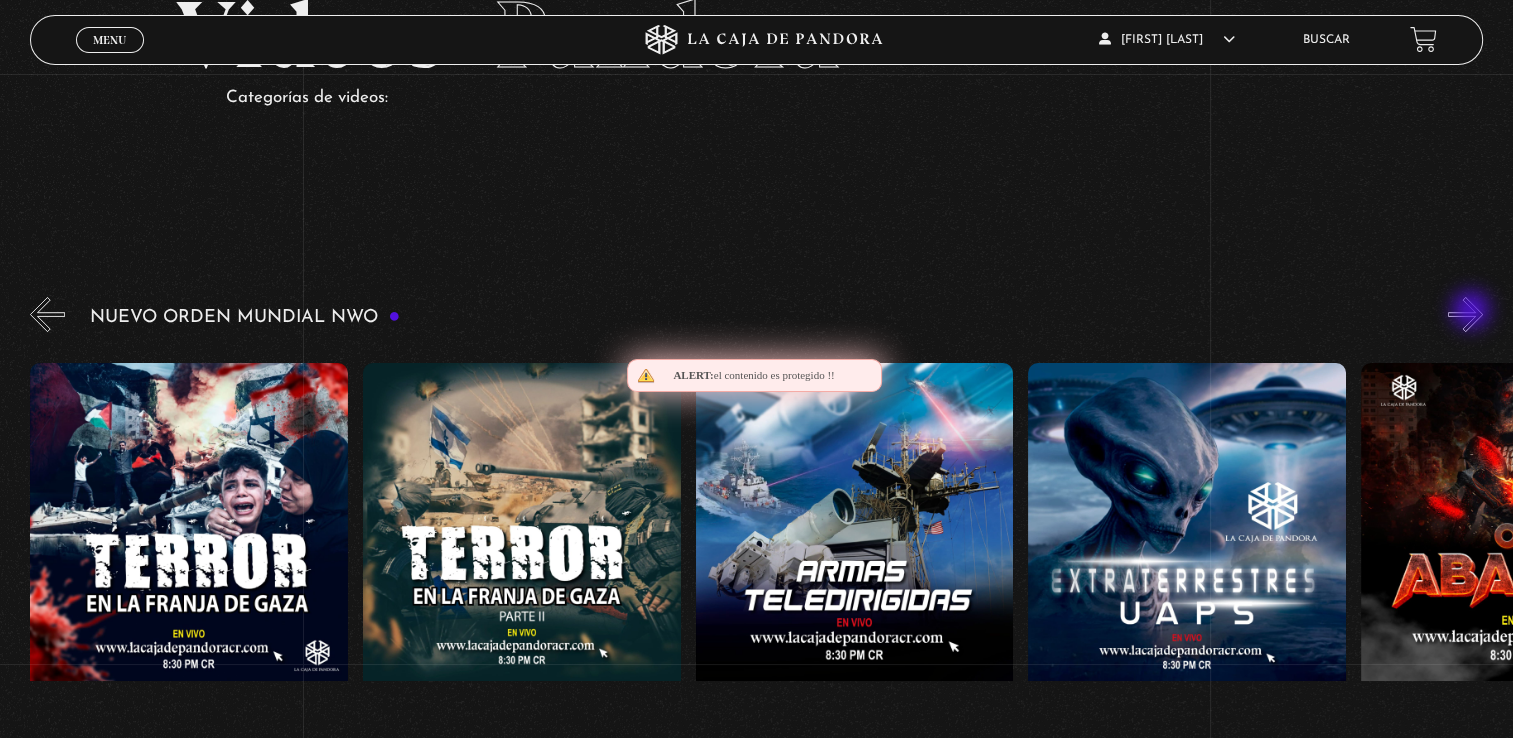 click on "»" at bounding box center (1465, 314) 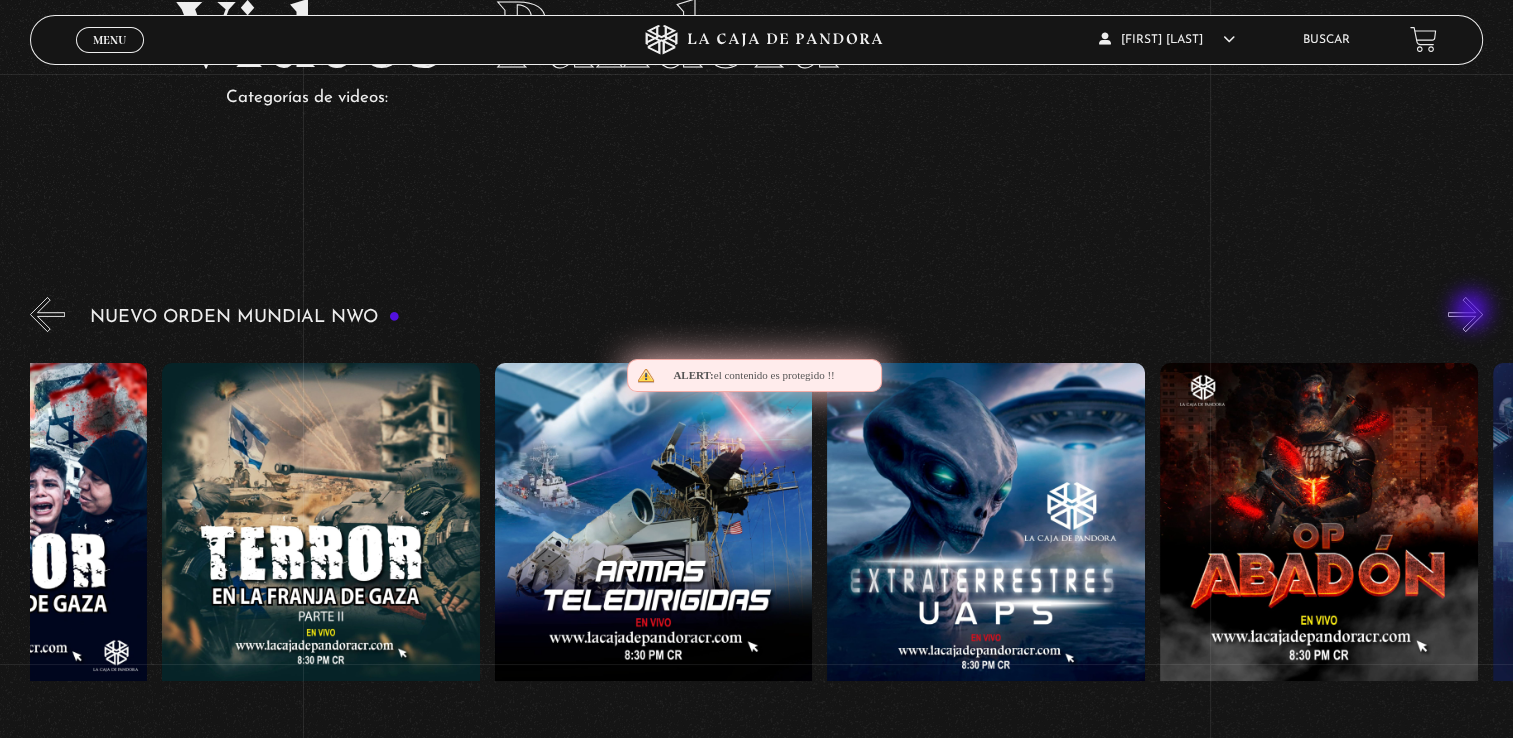 click on "»" at bounding box center [1465, 314] 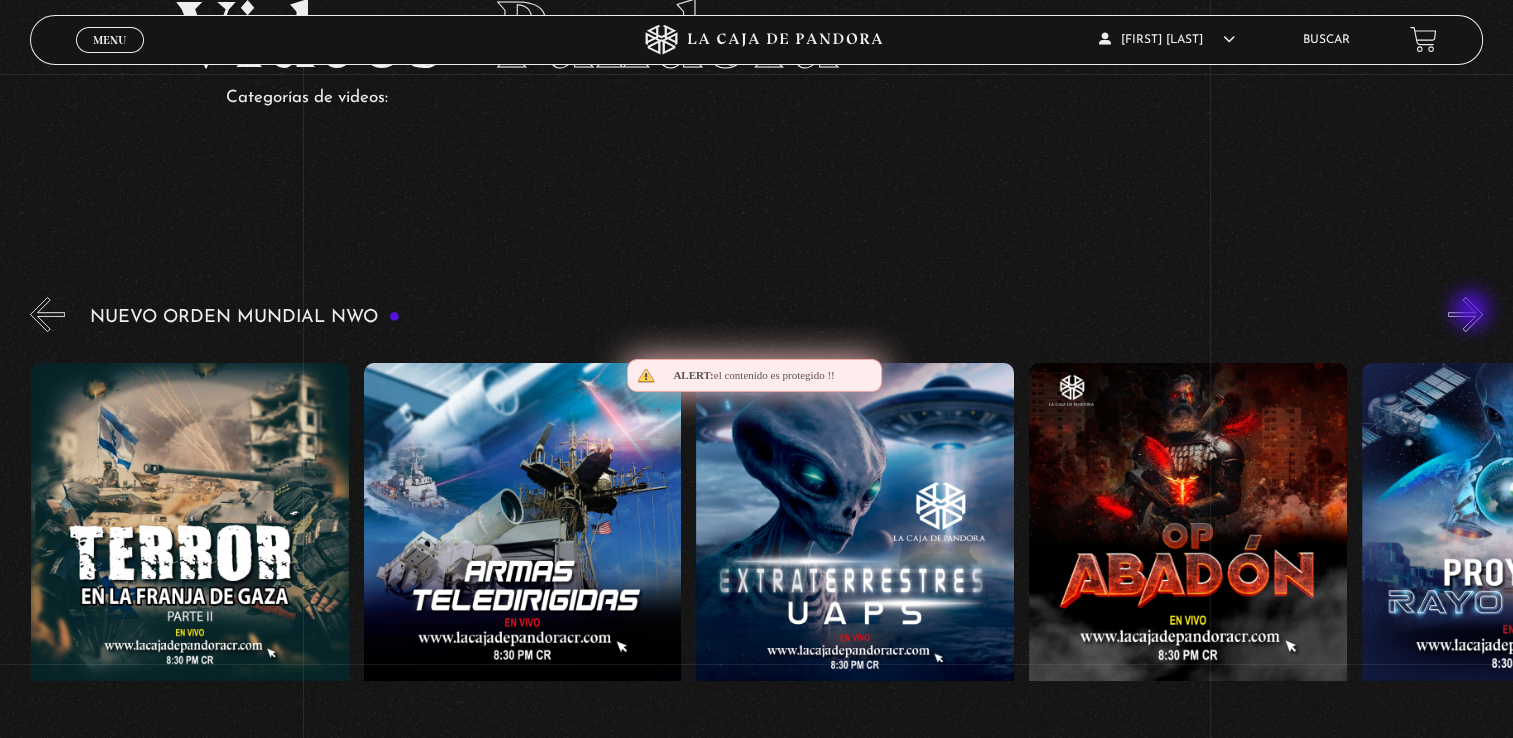 click on "»" at bounding box center [1465, 314] 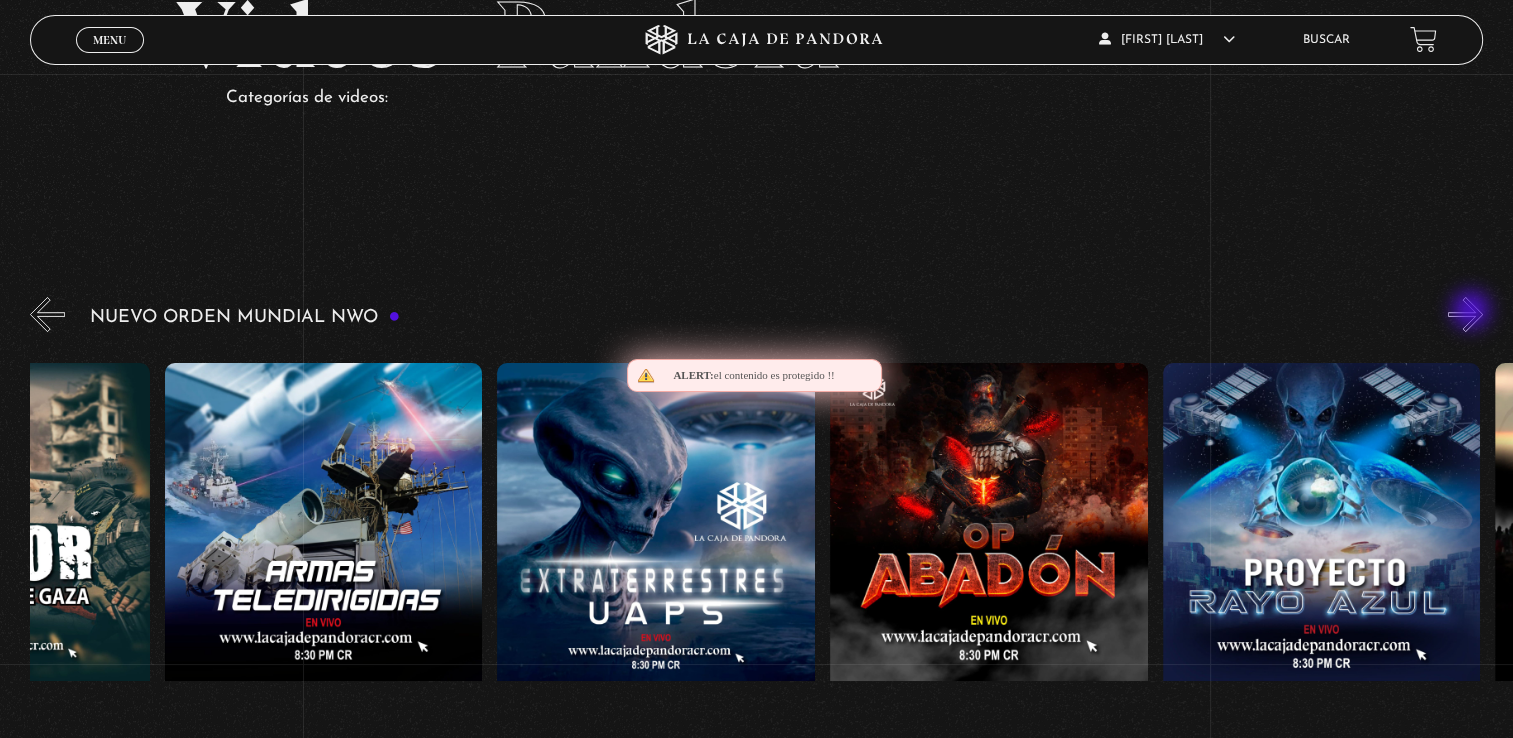 click on "»" at bounding box center (1465, 314) 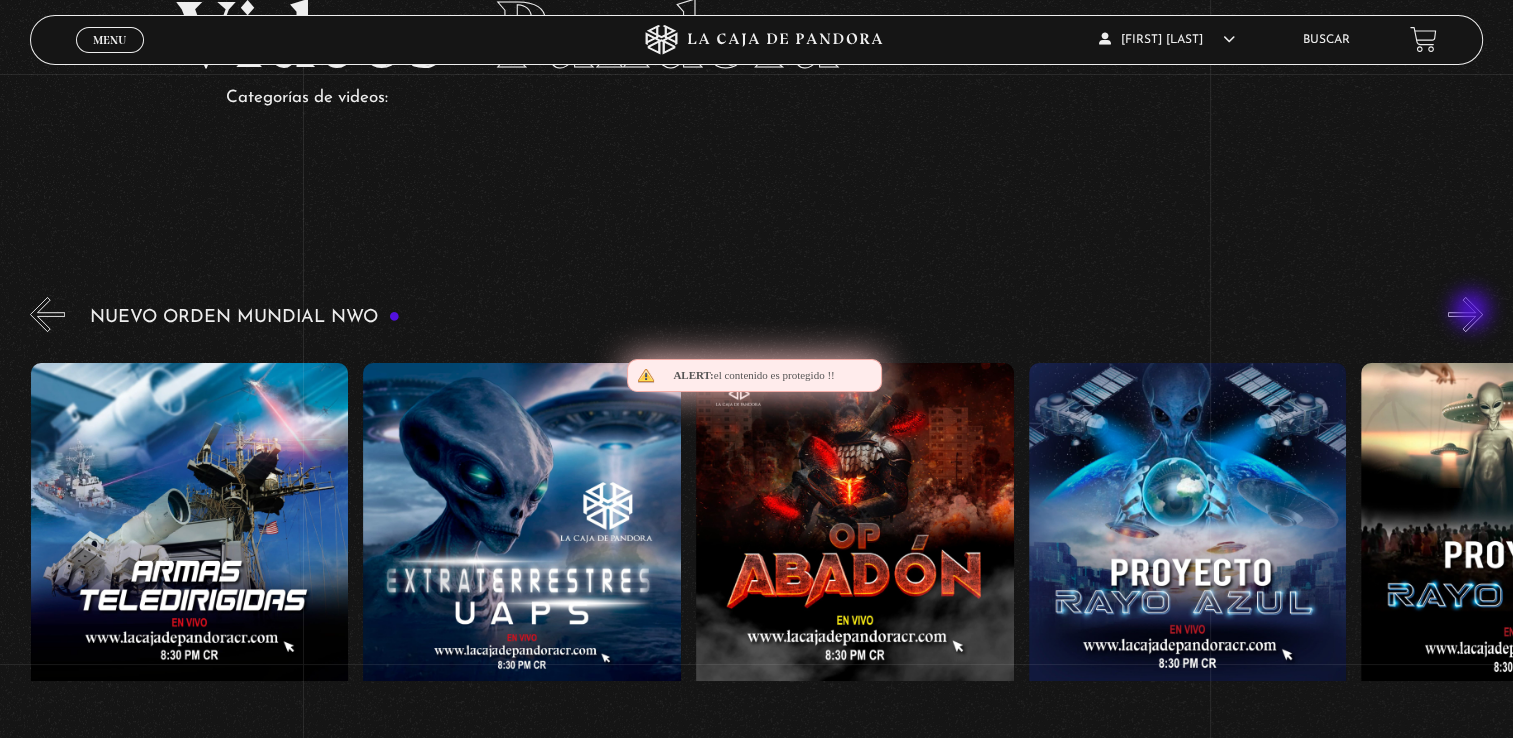 click on "»" at bounding box center [1465, 314] 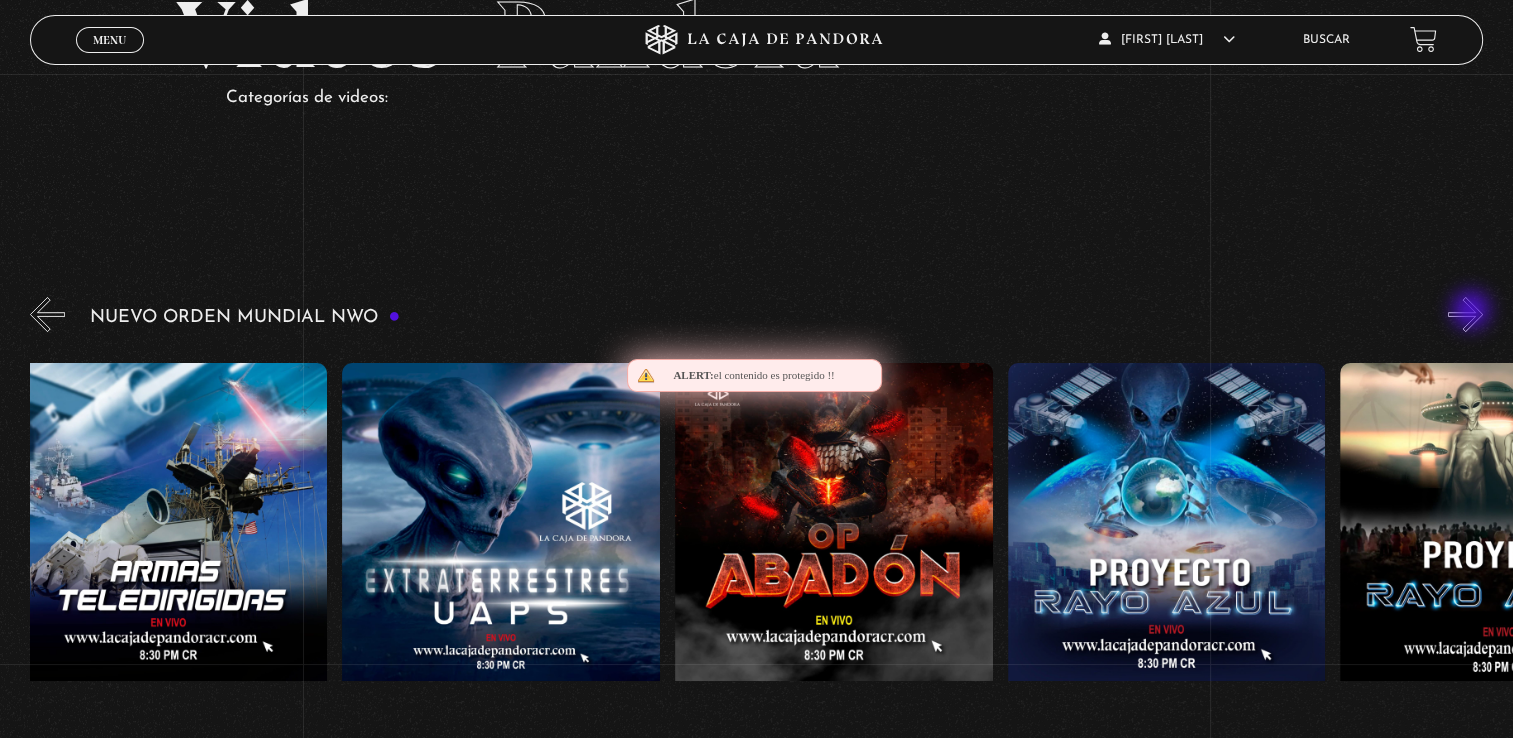 click on "»" at bounding box center [1465, 314] 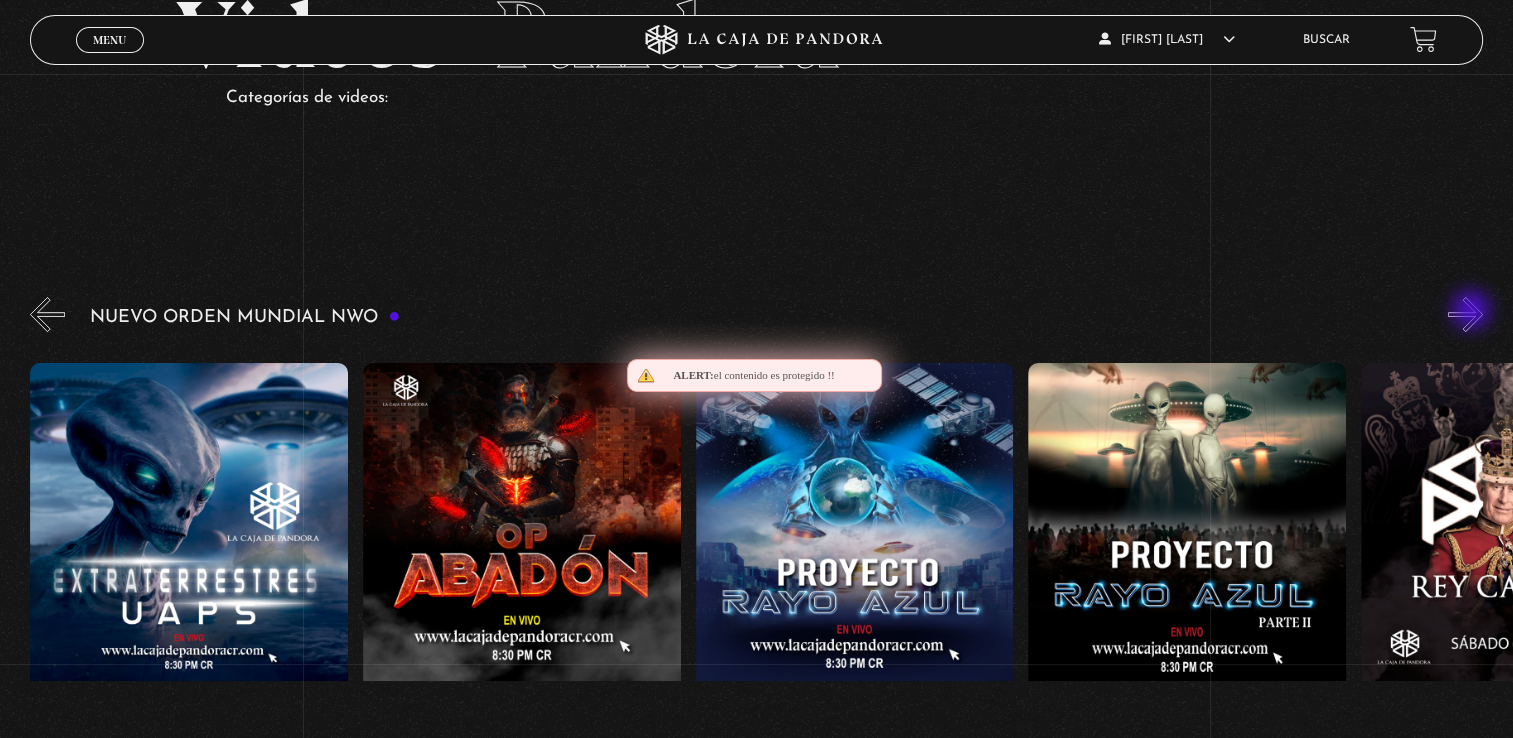 click on "»" at bounding box center [1465, 314] 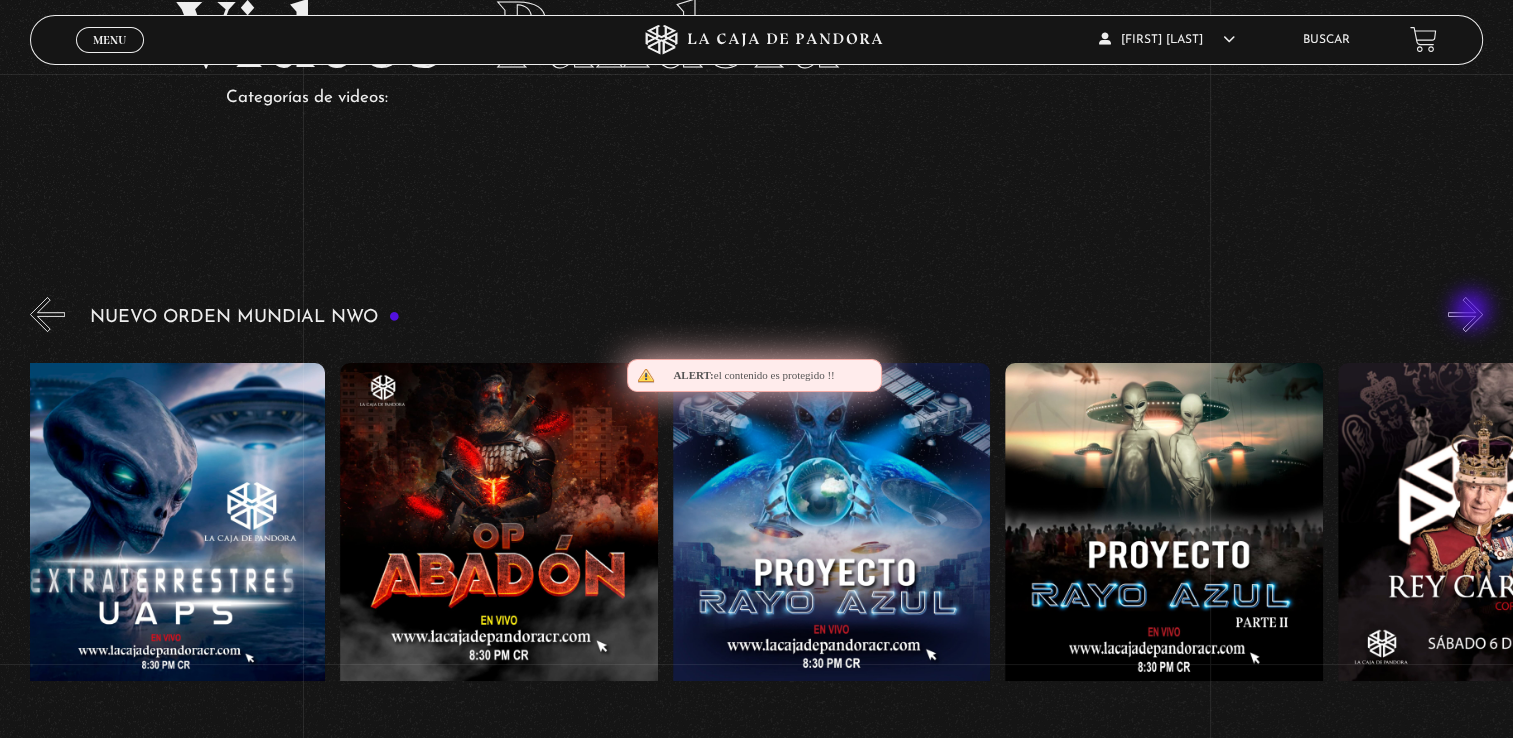 click on "»" at bounding box center (1465, 314) 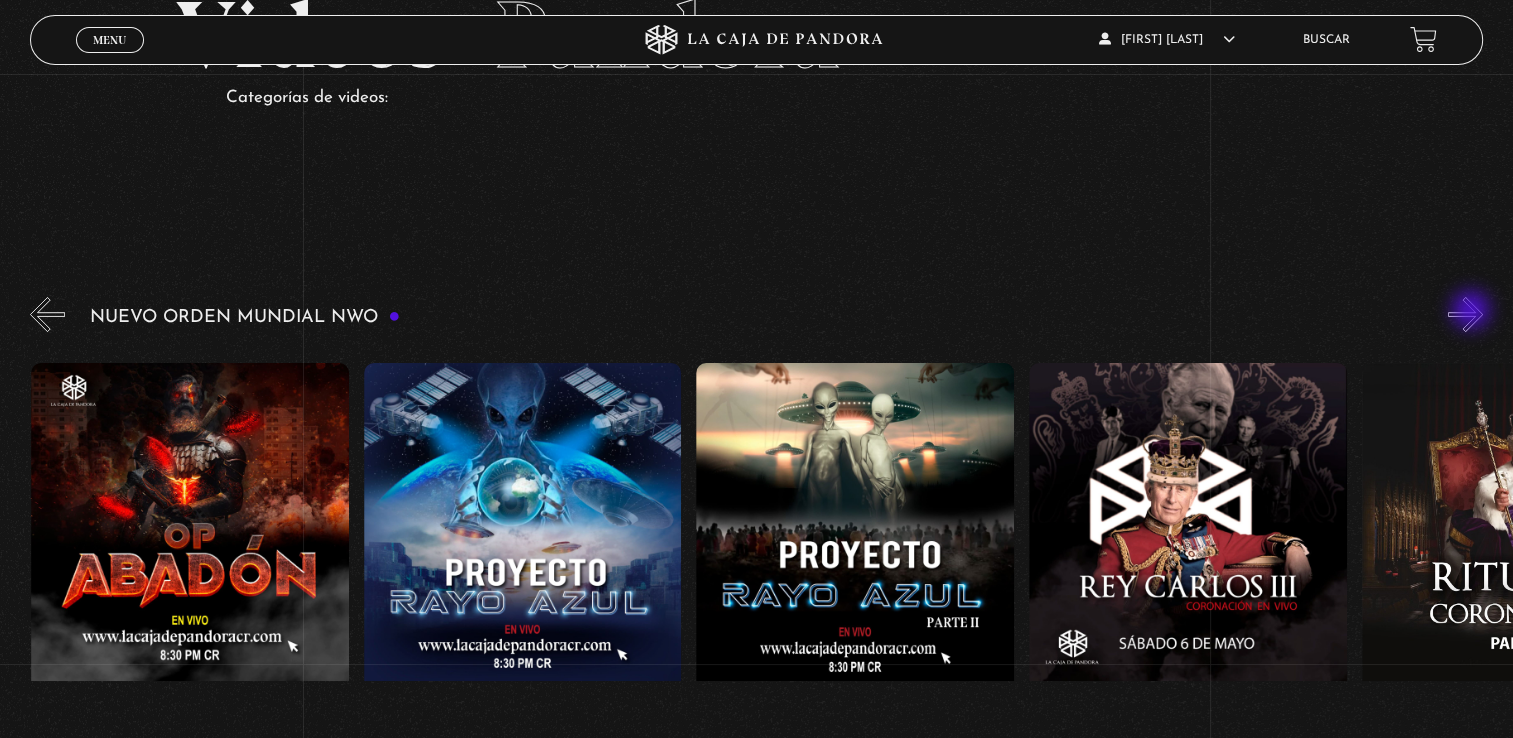 click on "»" at bounding box center (1465, 314) 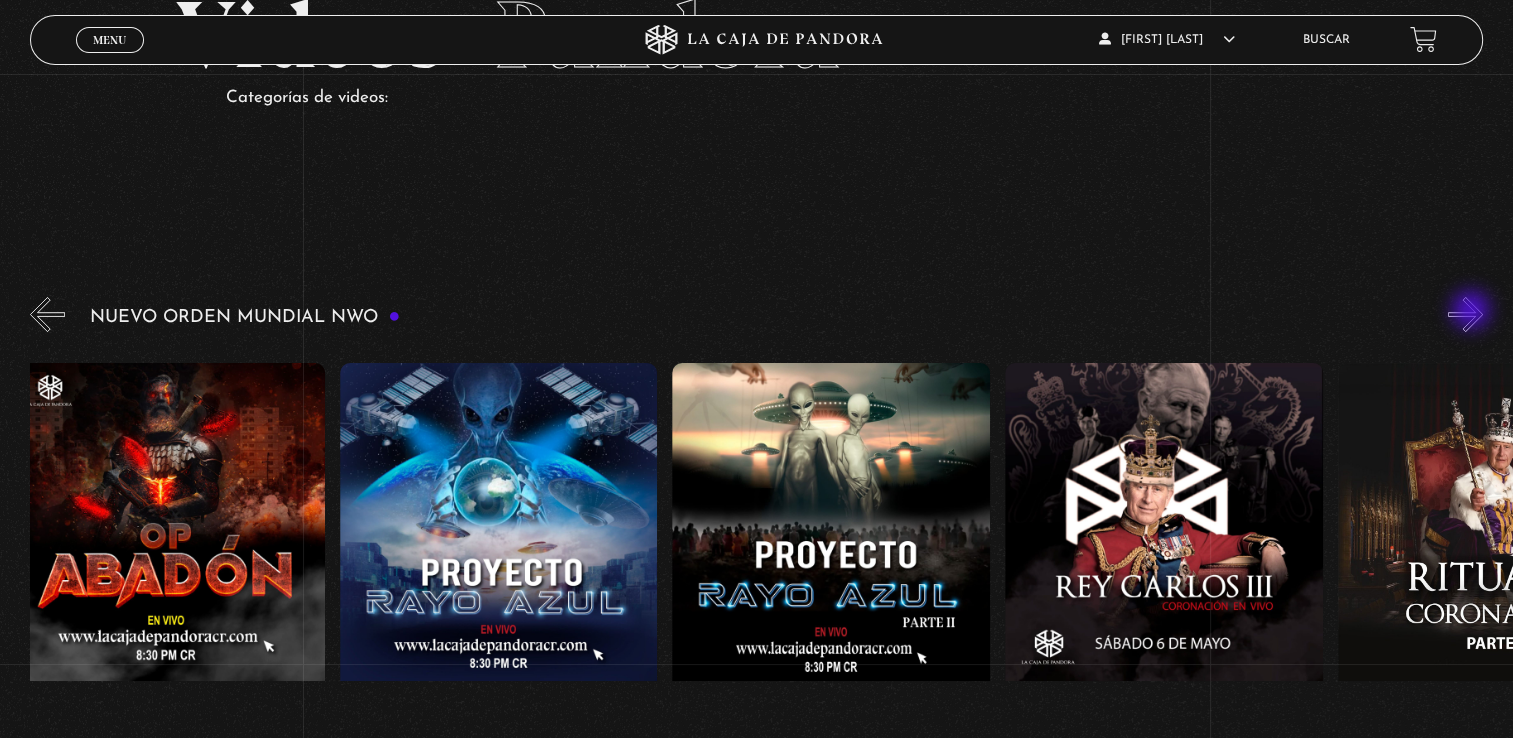 click on "»" at bounding box center (1465, 314) 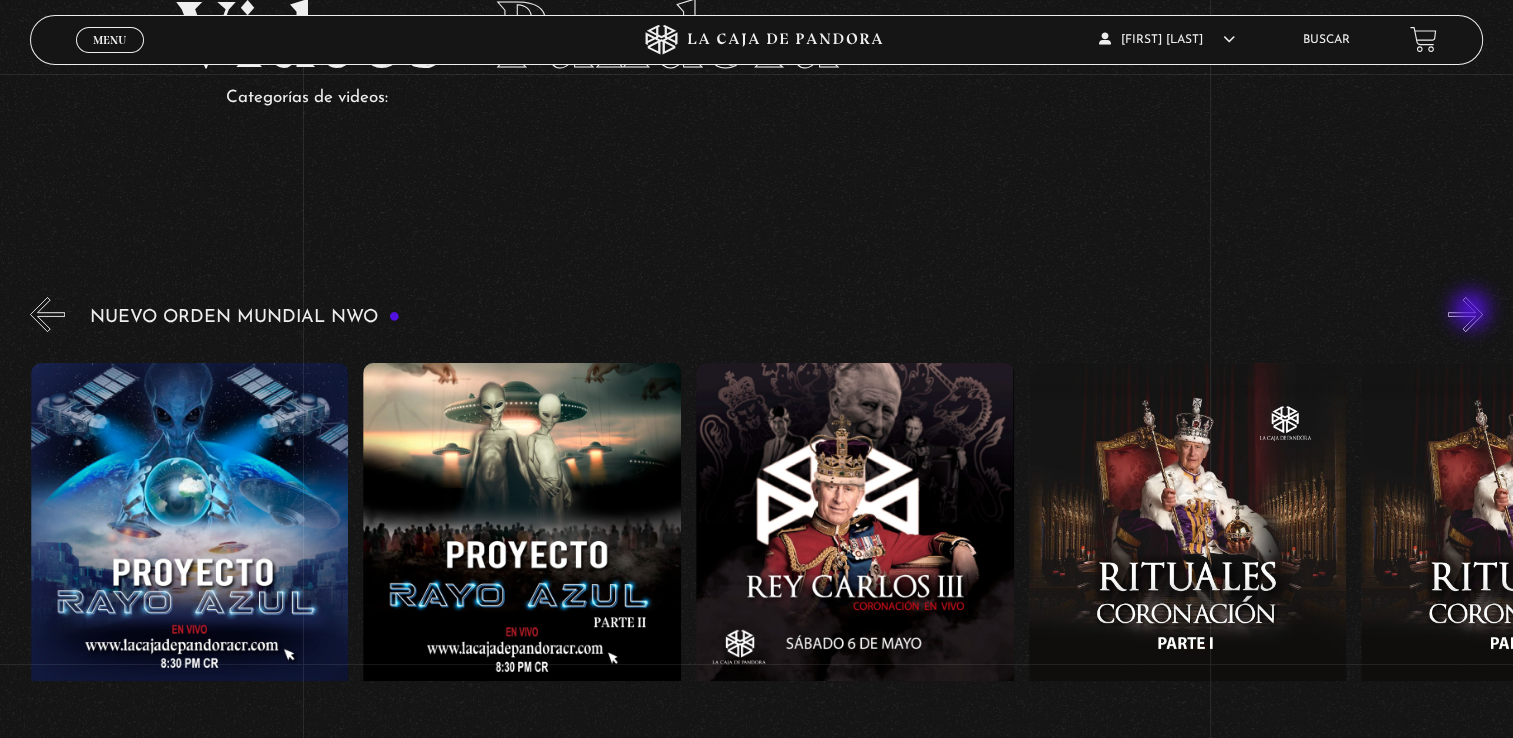 click on "»" at bounding box center (1465, 314) 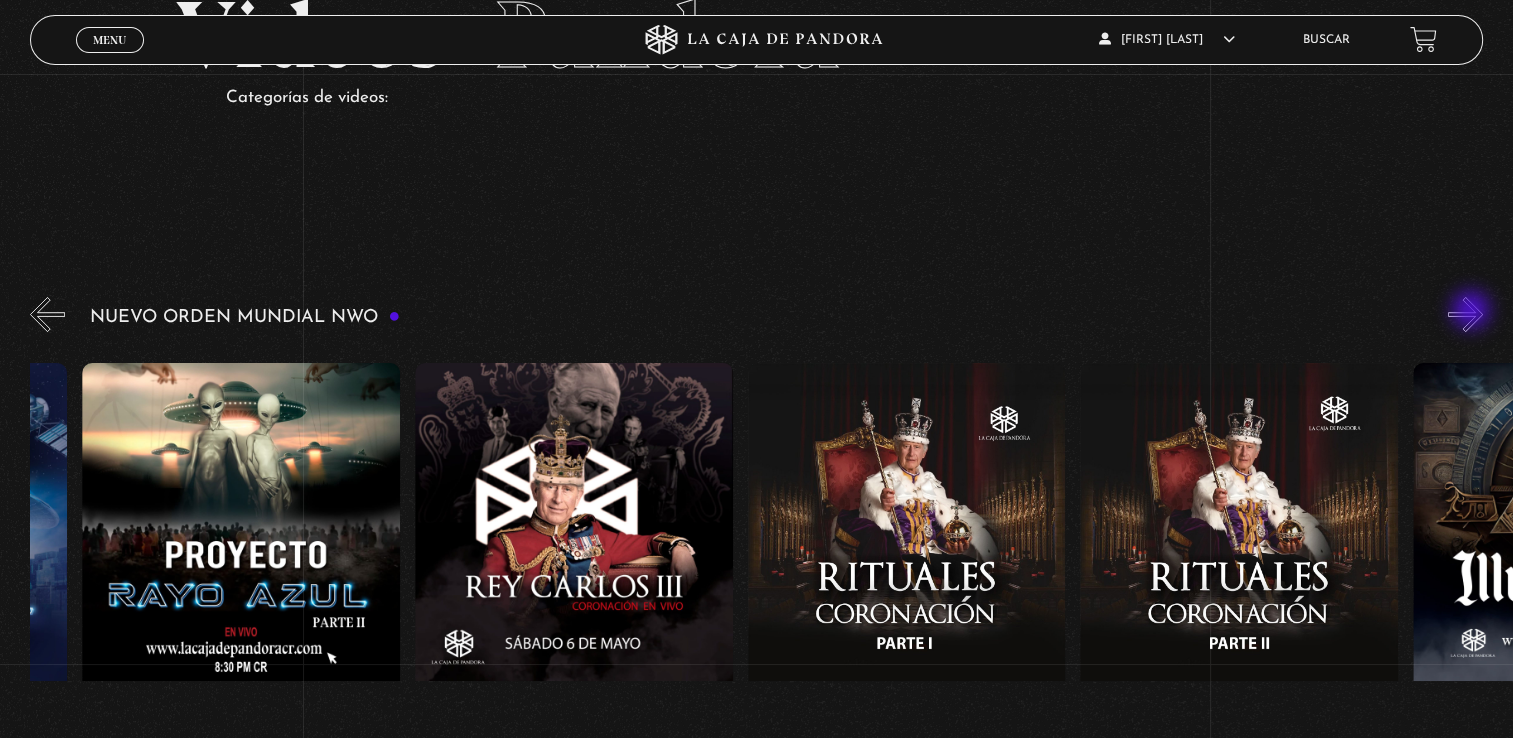 click on "»" at bounding box center [1465, 314] 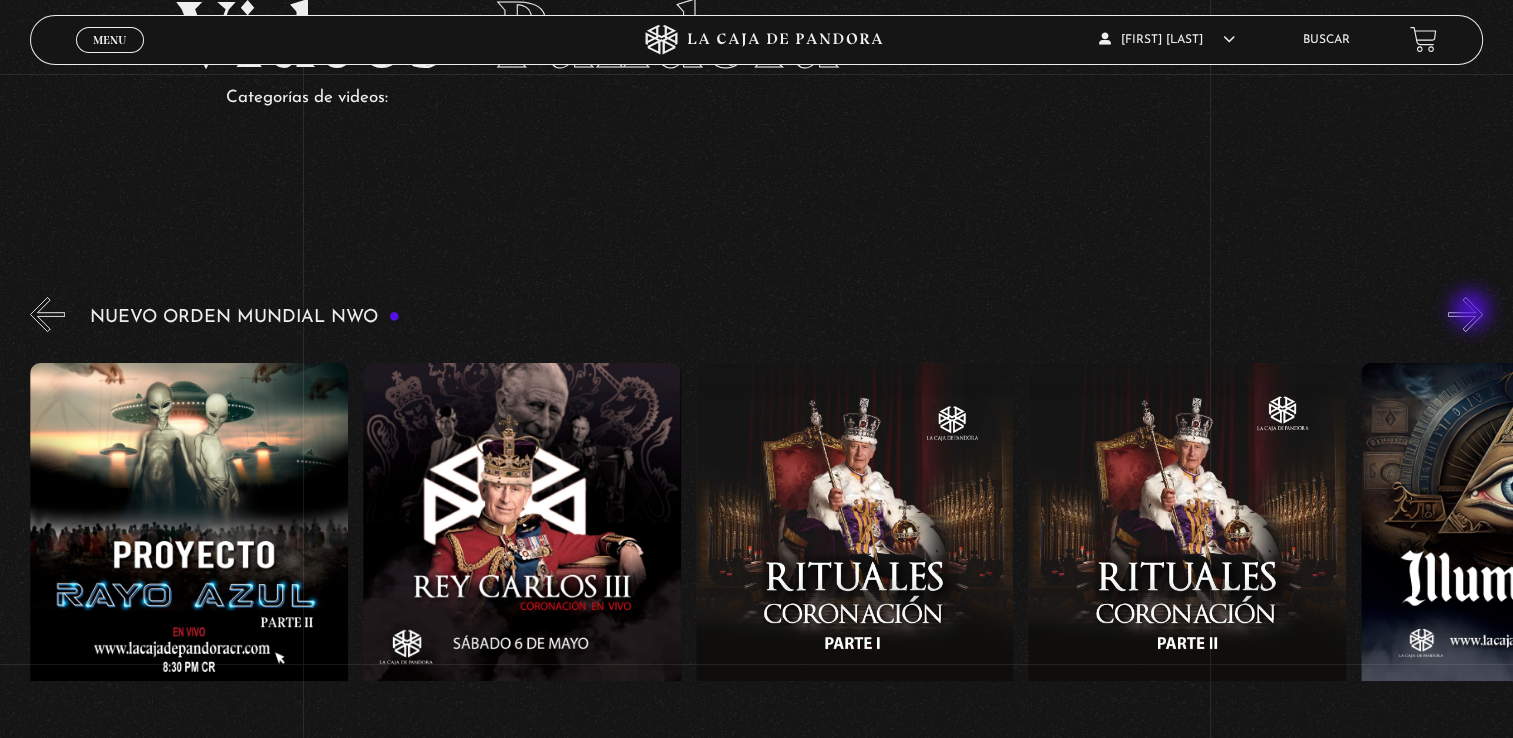 click on "»" at bounding box center [1465, 314] 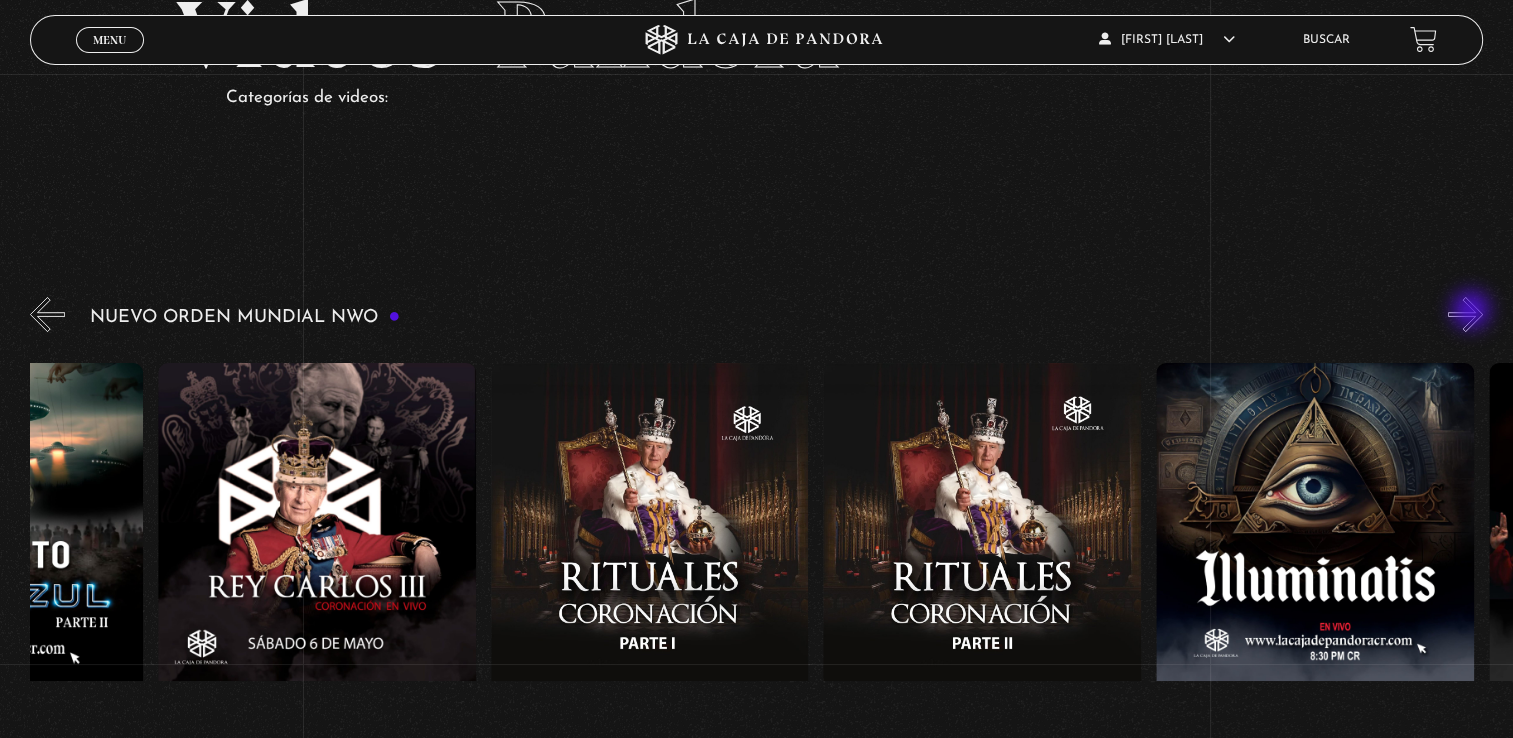 click on "»" at bounding box center (1465, 314) 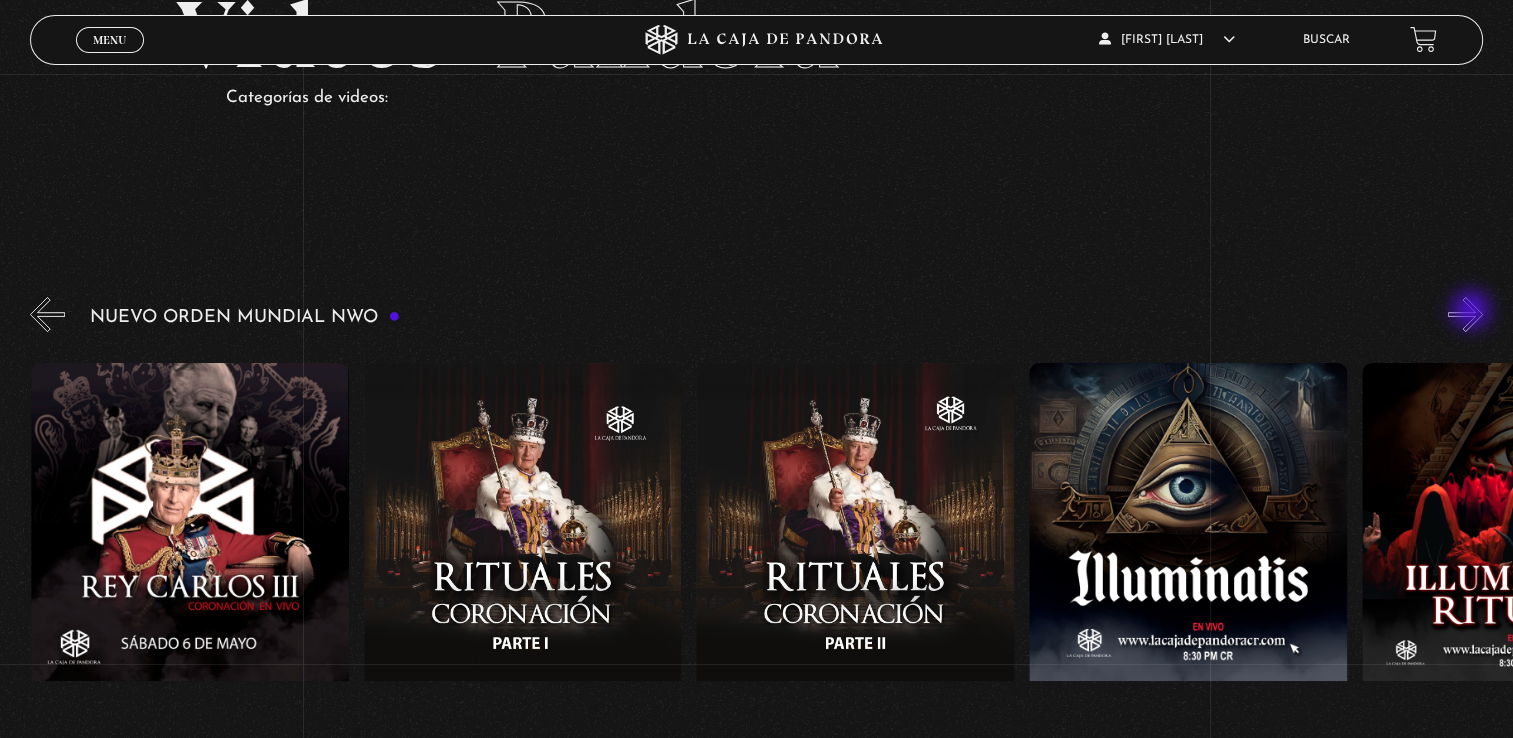 click on "»" at bounding box center [1465, 314] 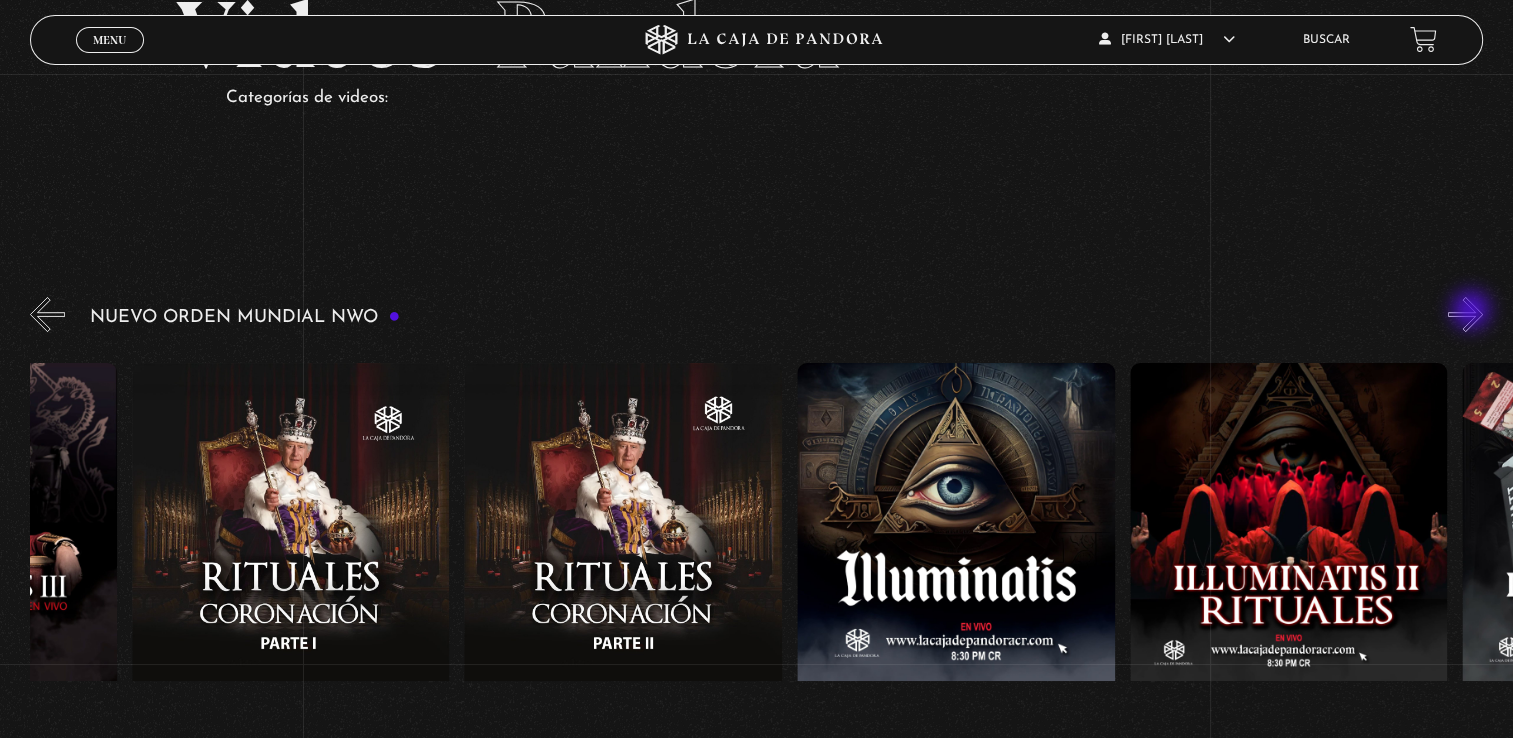 click on "»" at bounding box center (1465, 314) 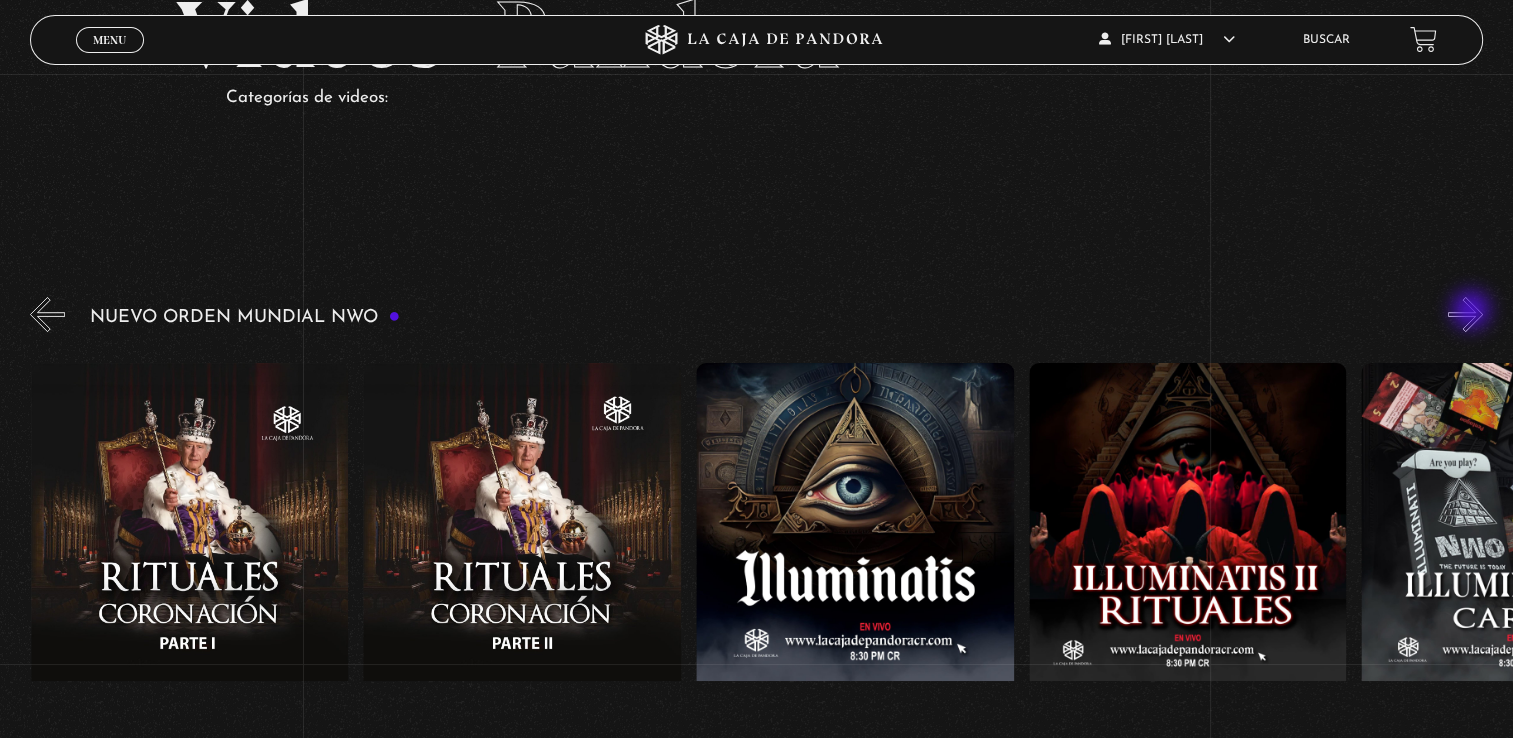 click on "»" at bounding box center [1465, 314] 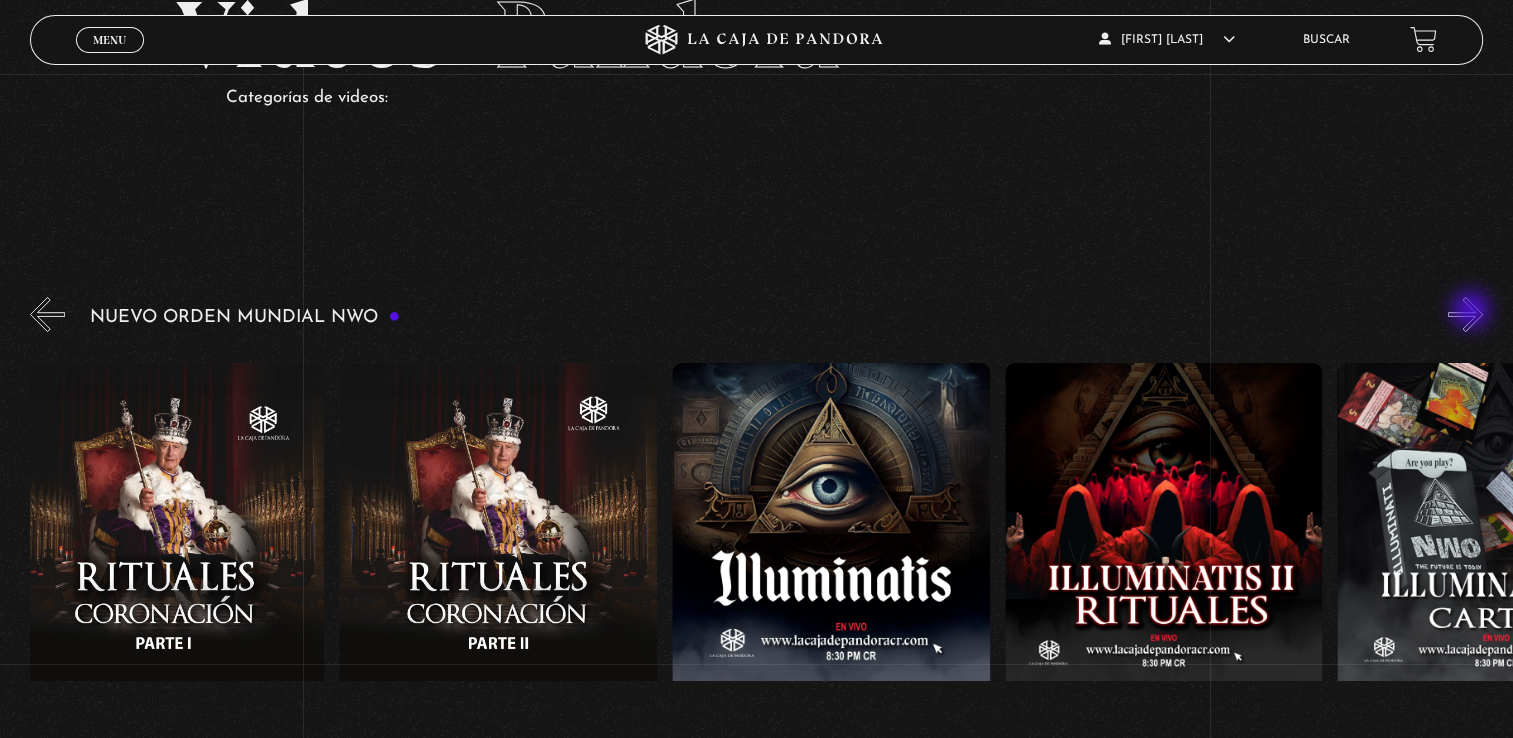 click on "»" at bounding box center (1465, 314) 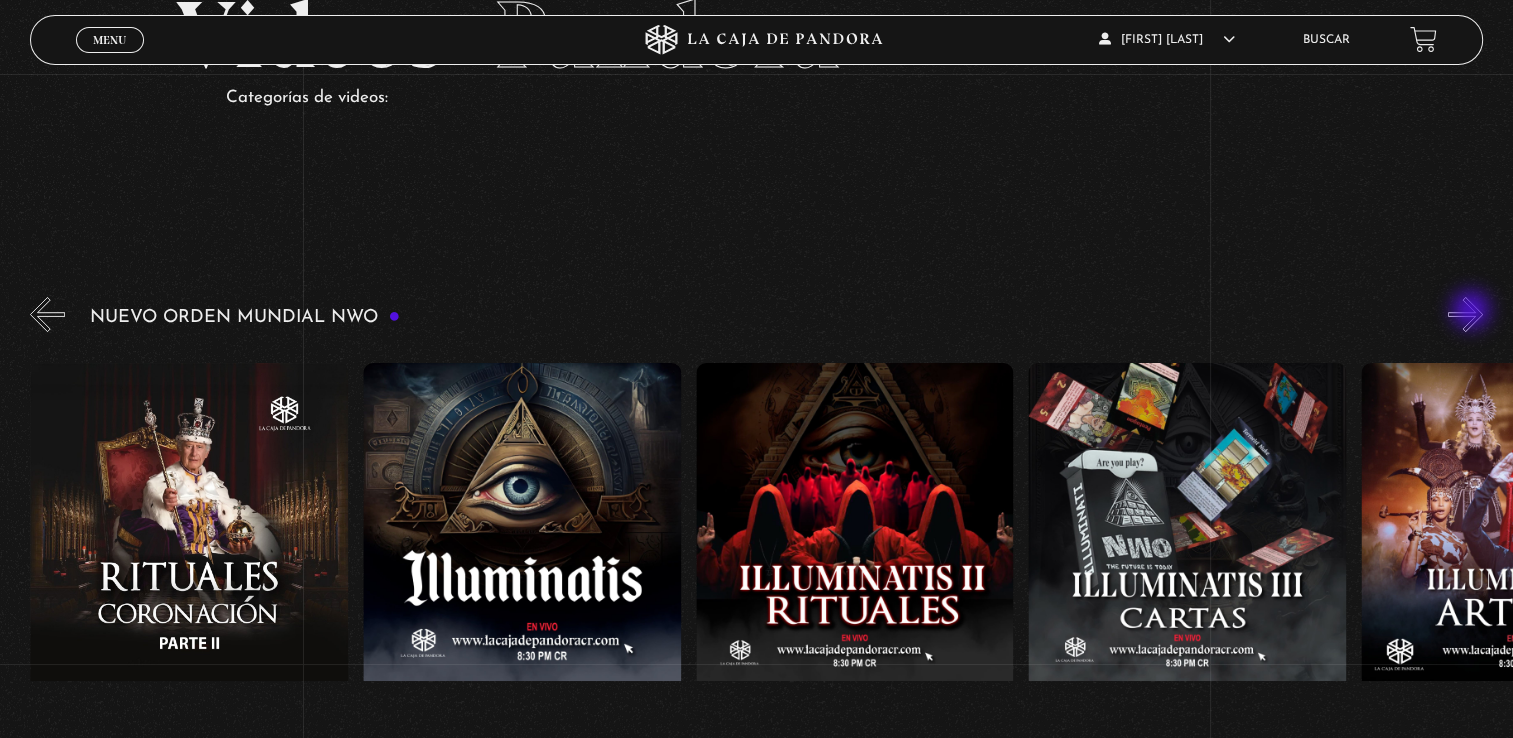 click on "»" at bounding box center [1465, 314] 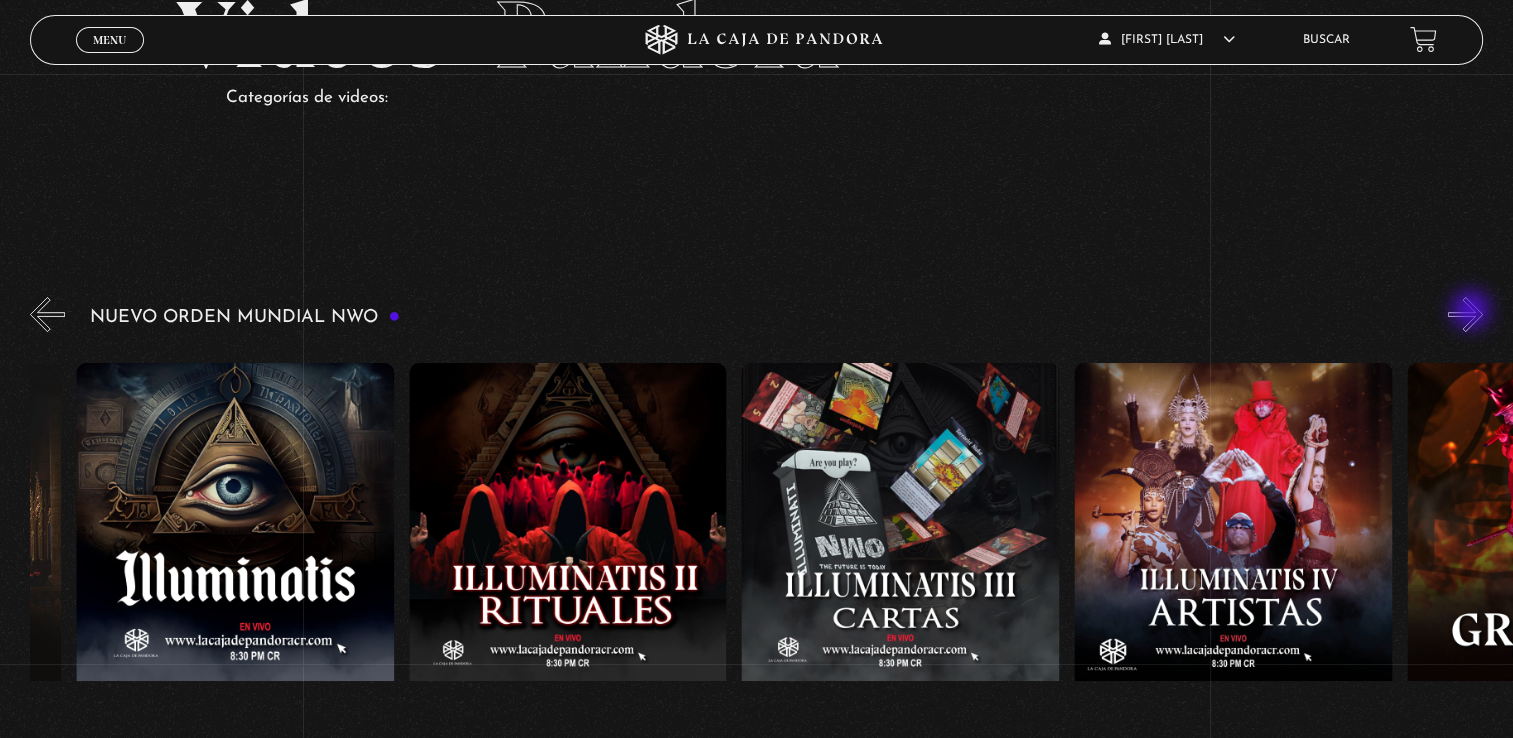 click on "»" at bounding box center [1465, 314] 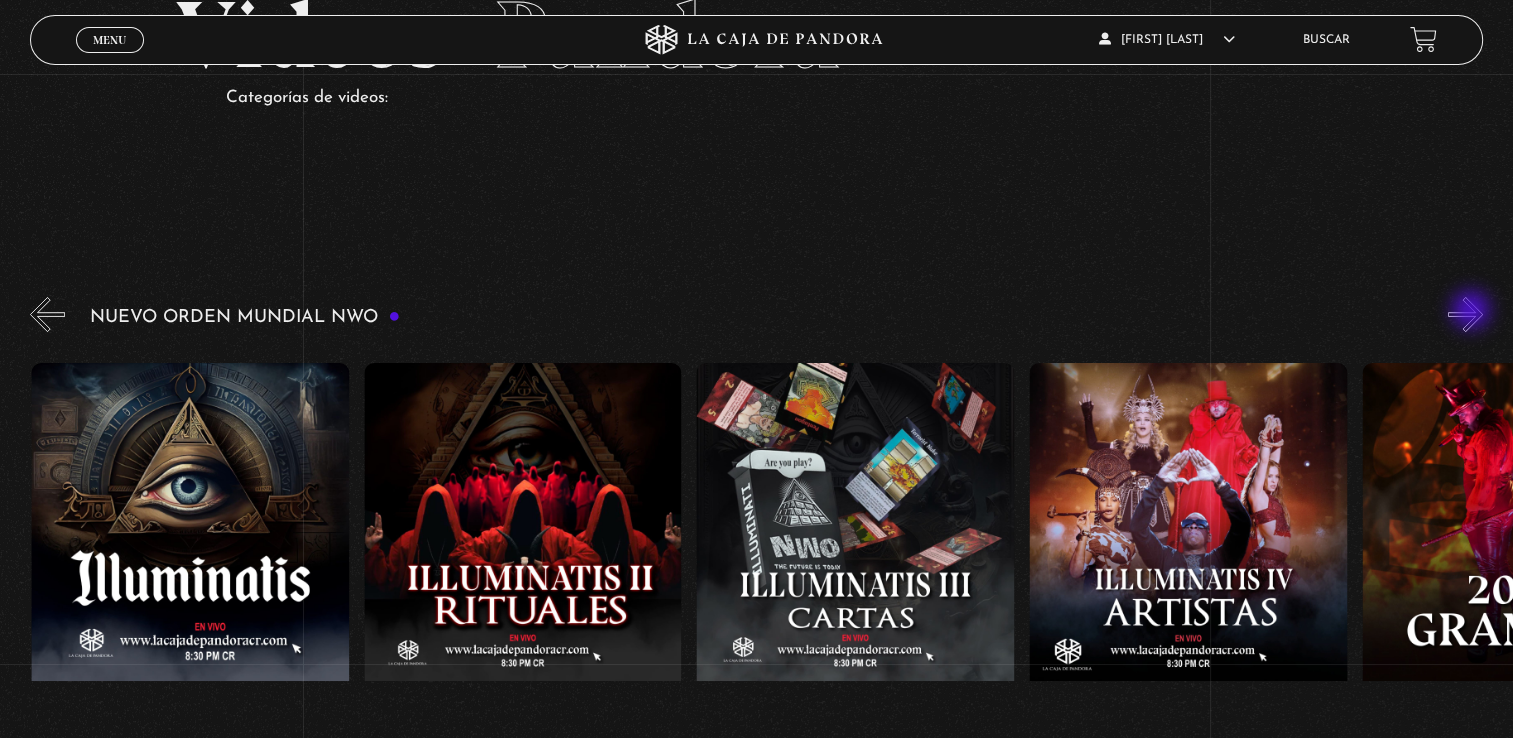 click on "»" at bounding box center (1465, 314) 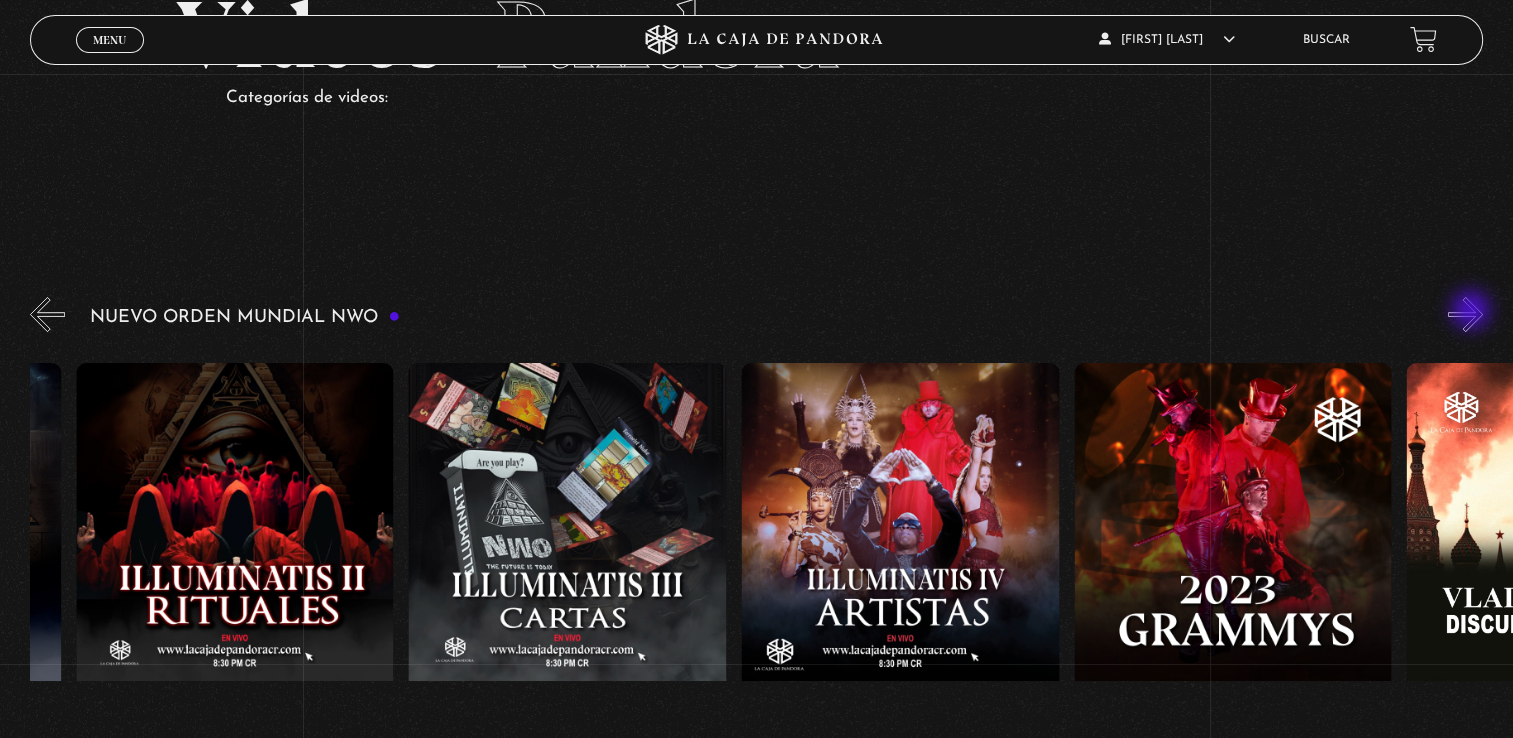 click on "»" at bounding box center (1465, 314) 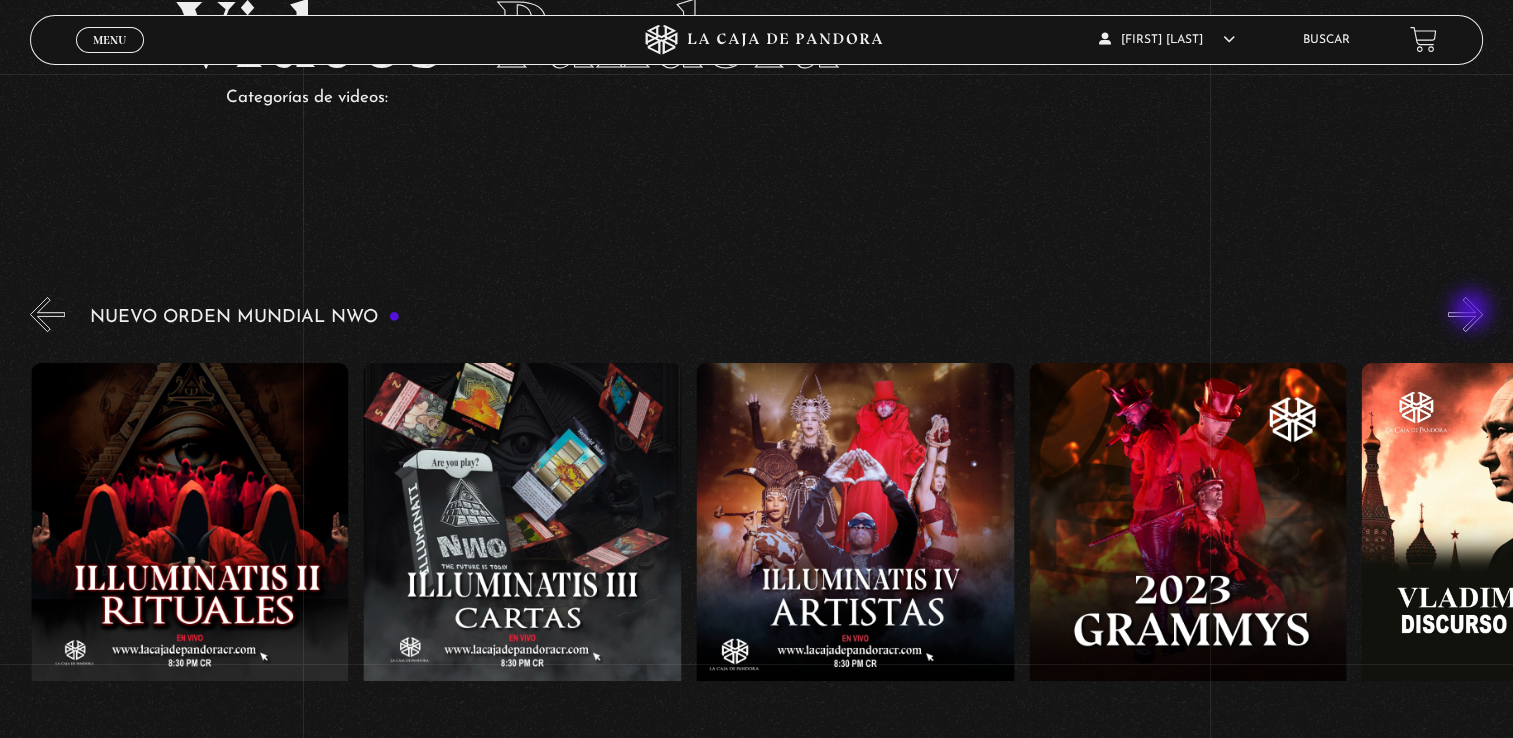 click on "»" at bounding box center [1465, 314] 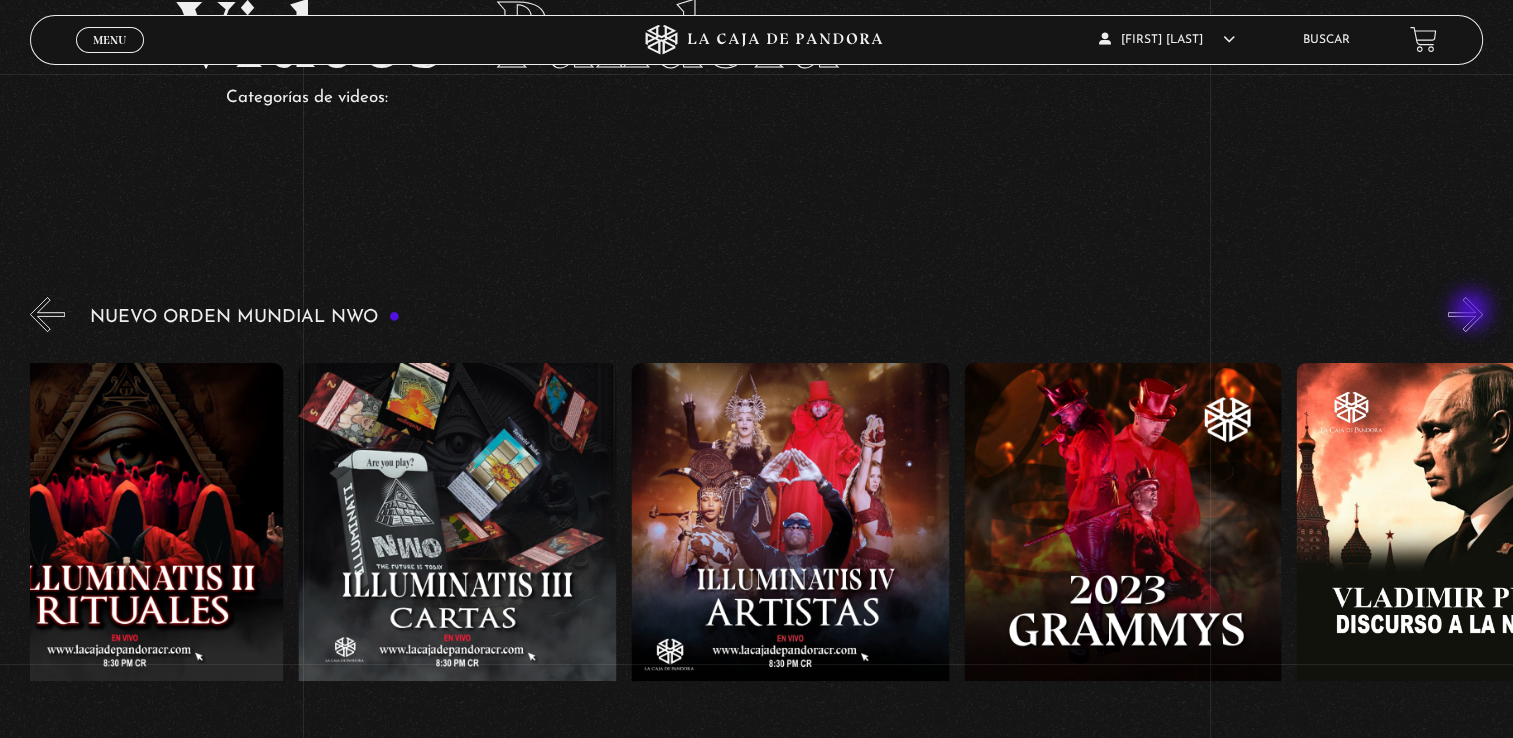 click on "»" at bounding box center [1465, 314] 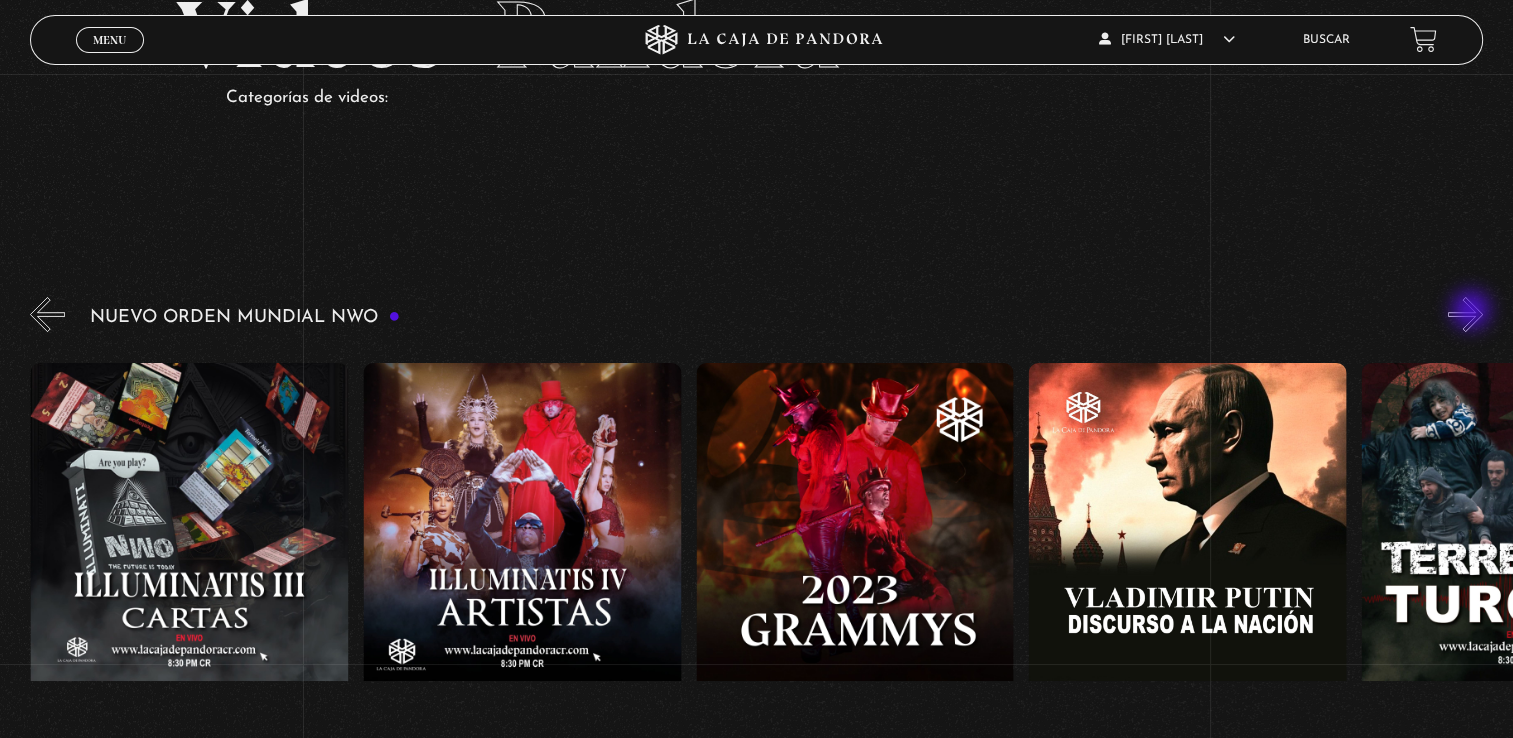 click on "»" at bounding box center [1465, 314] 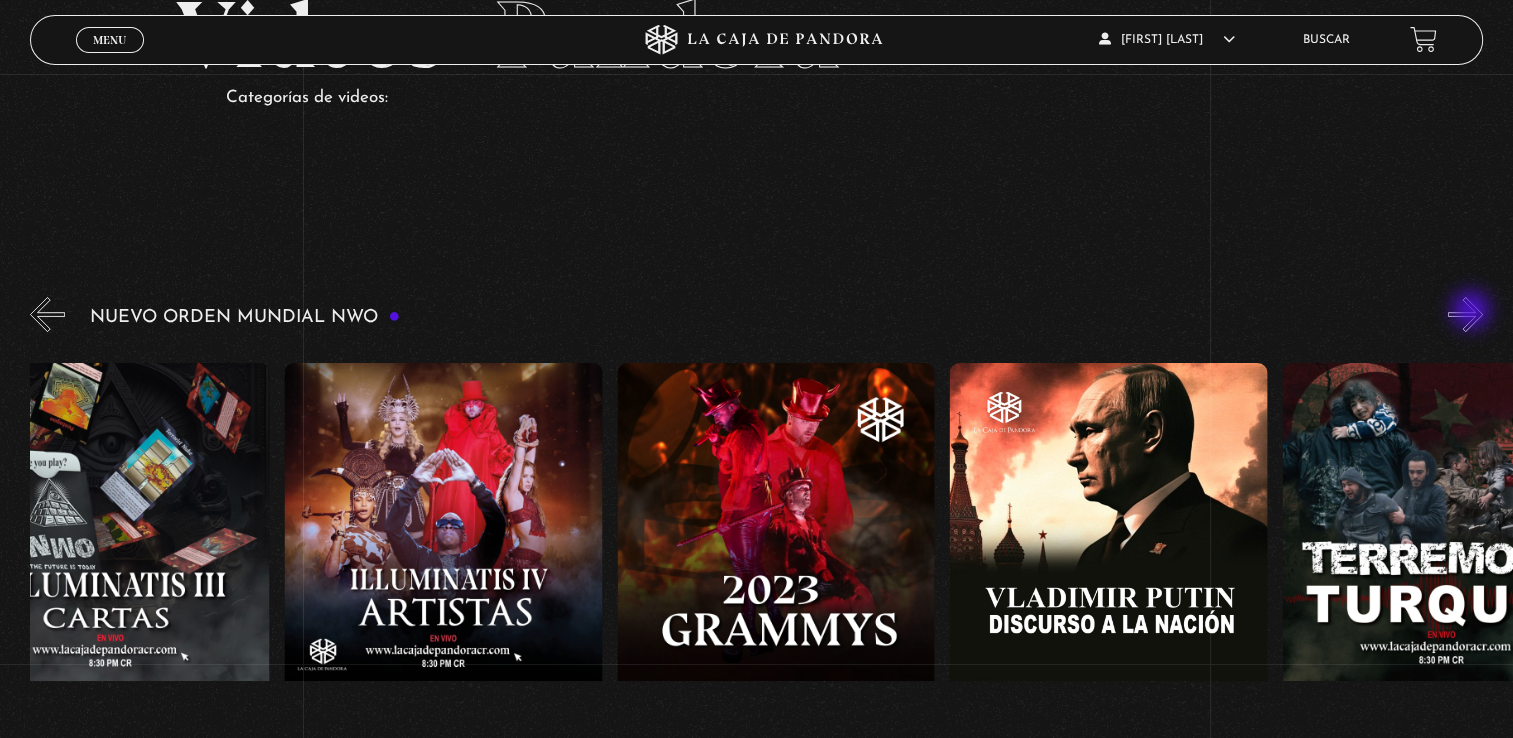click on "»" at bounding box center [1465, 314] 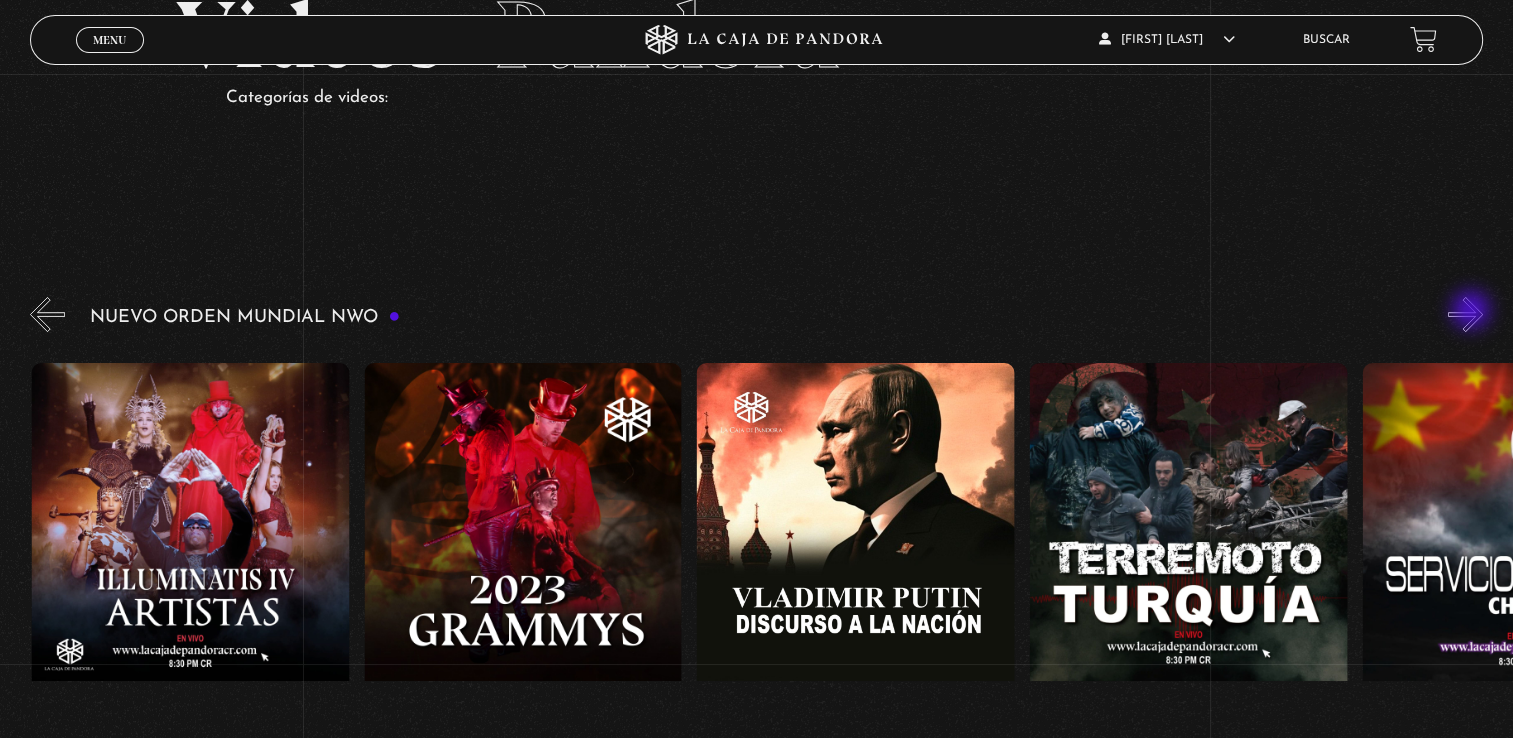 click on "»" at bounding box center (1465, 314) 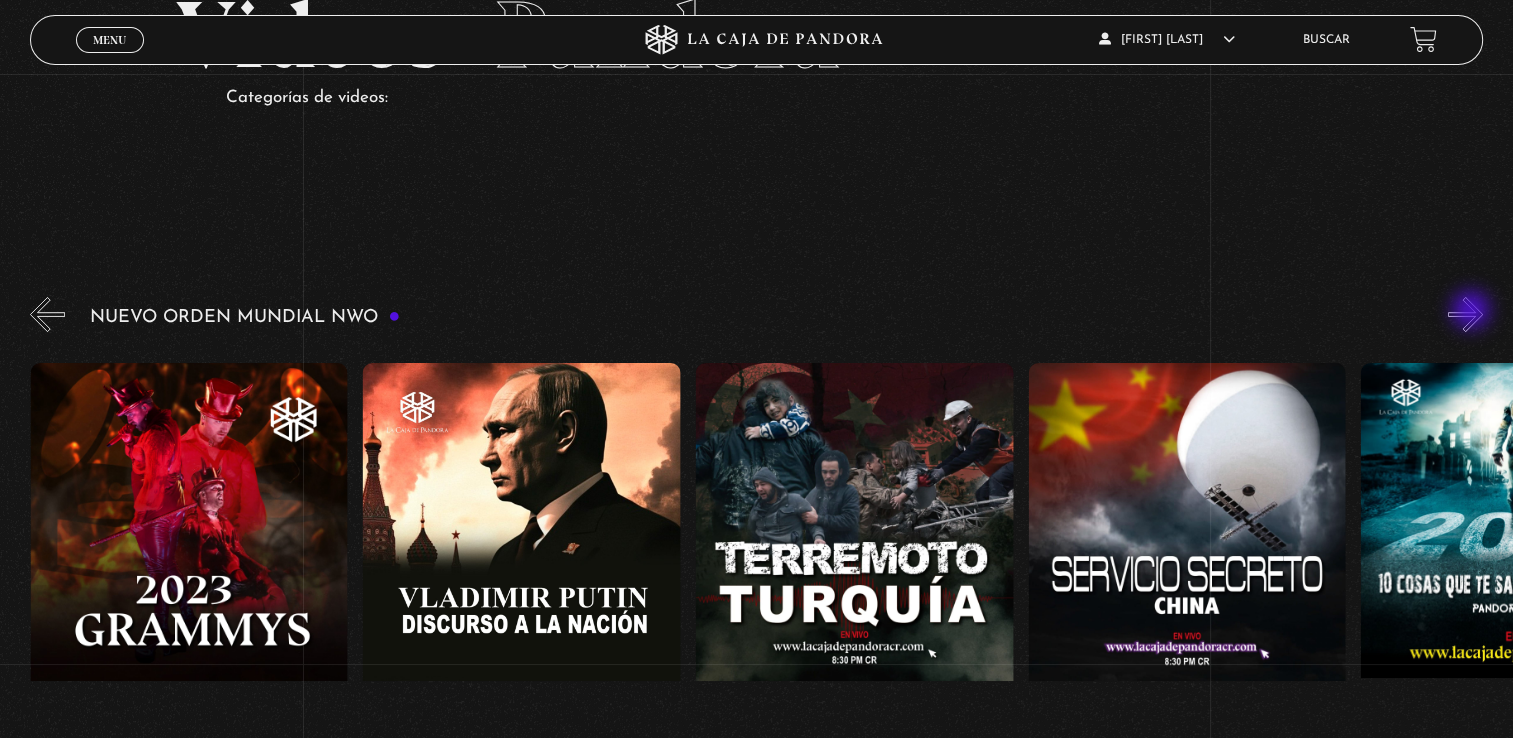 click on "»" at bounding box center (1465, 314) 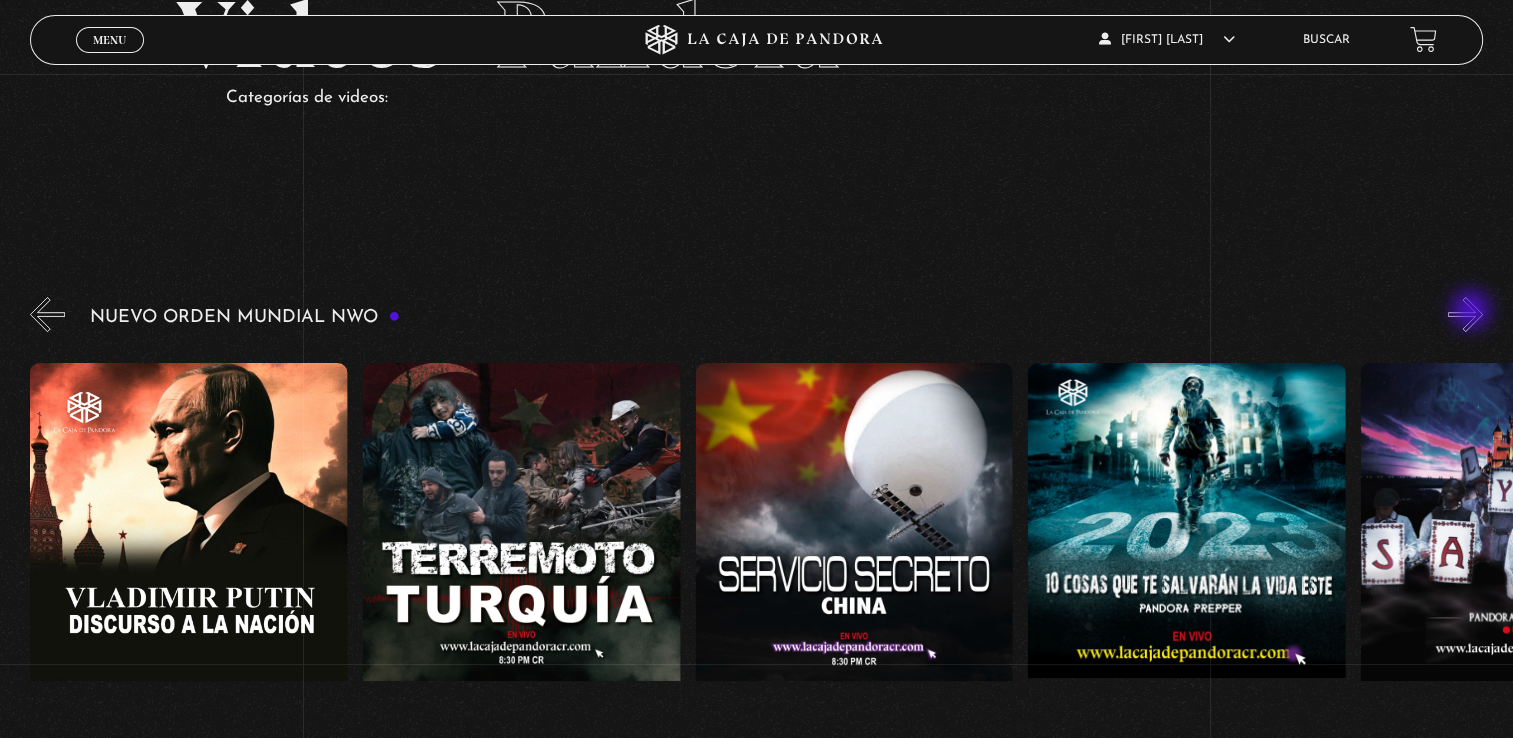 click on "»" at bounding box center [1465, 314] 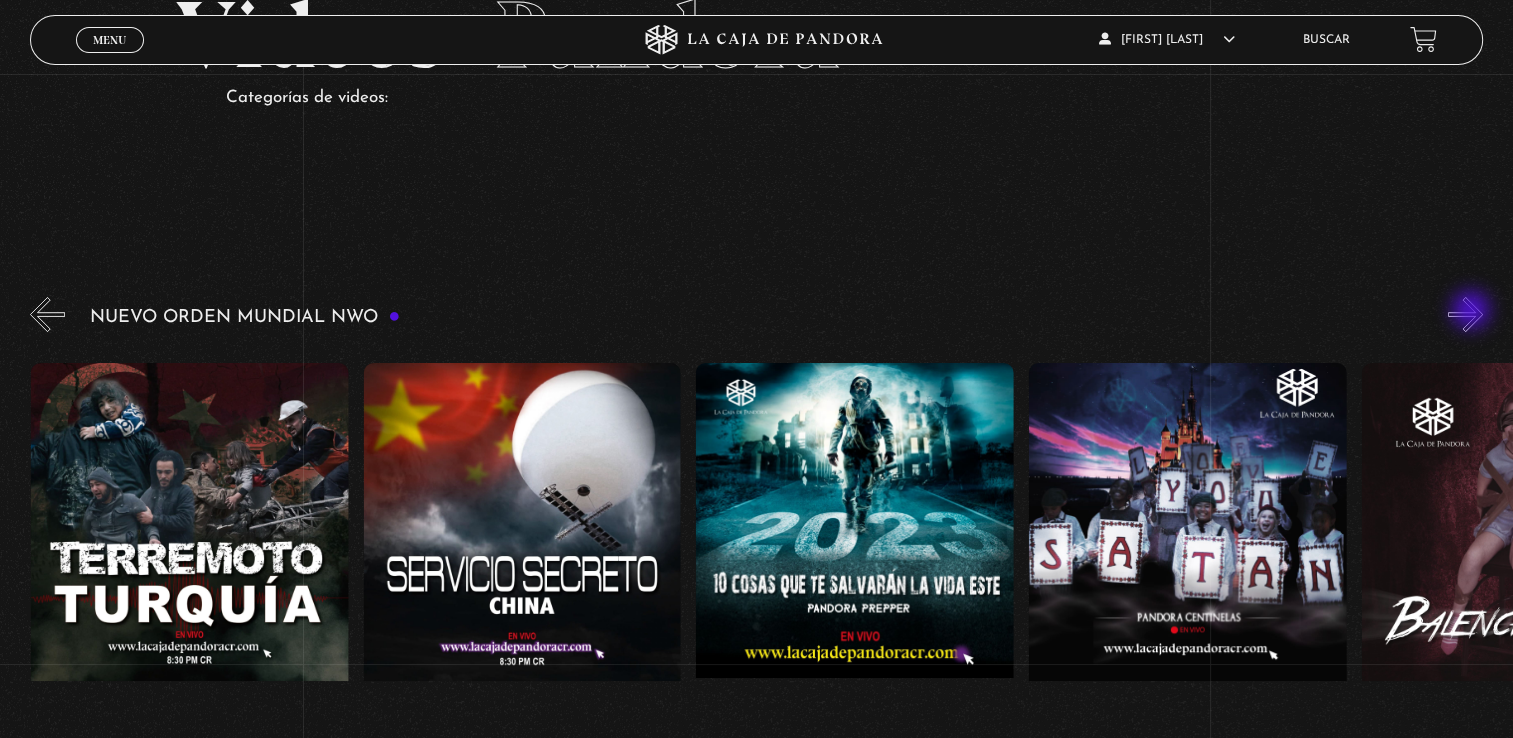 scroll, scrollTop: 0, scrollLeft: 12308, axis: horizontal 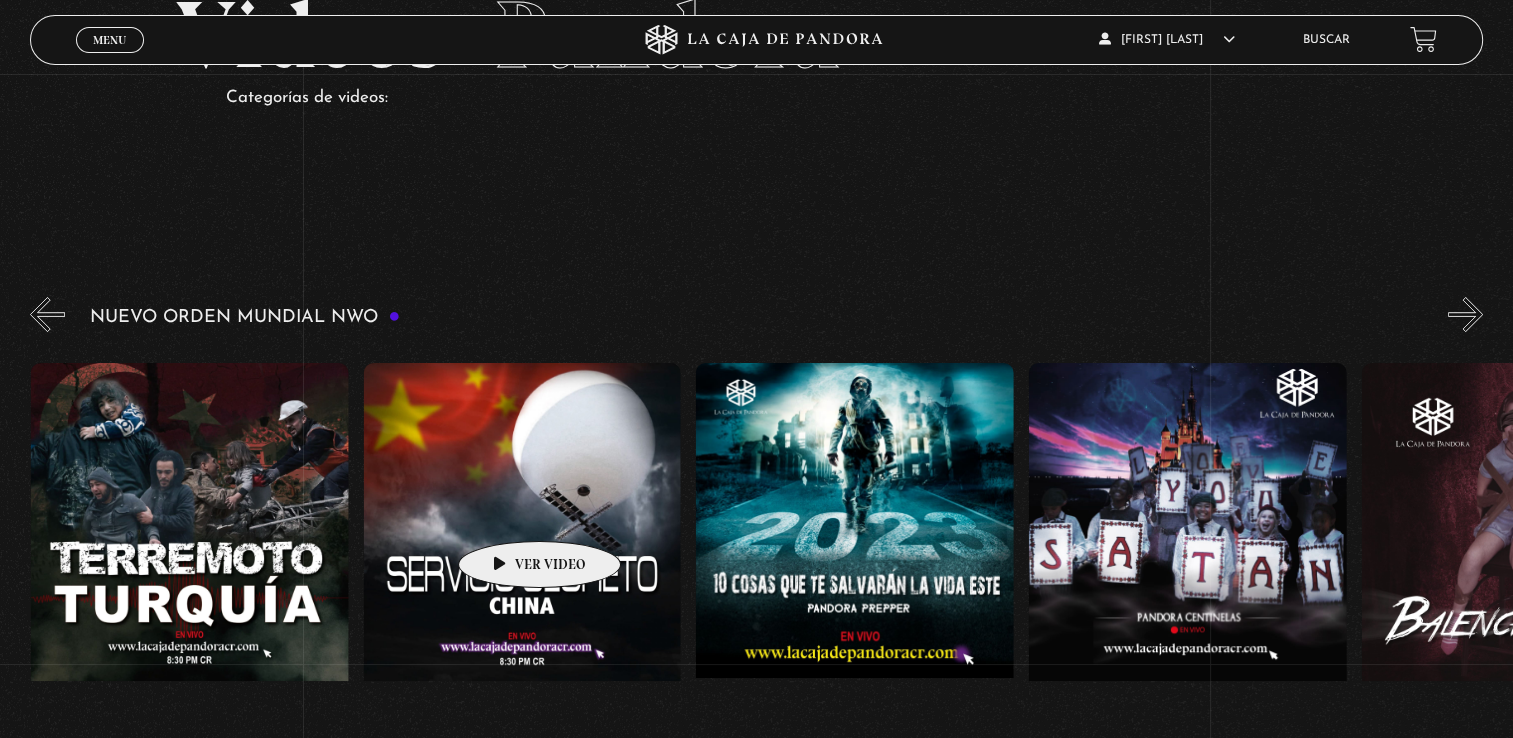 click at bounding box center [523, 543] 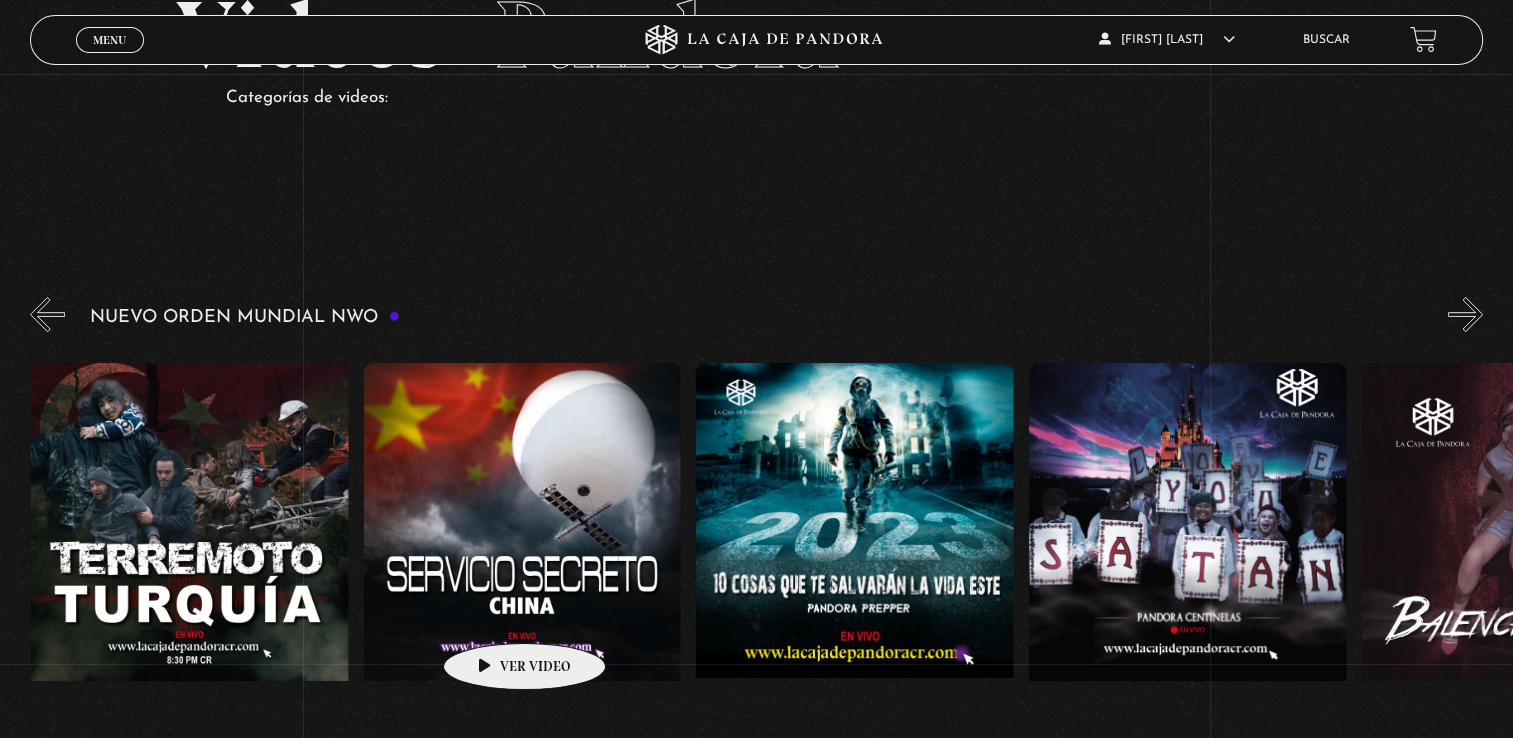 click at bounding box center [523, 543] 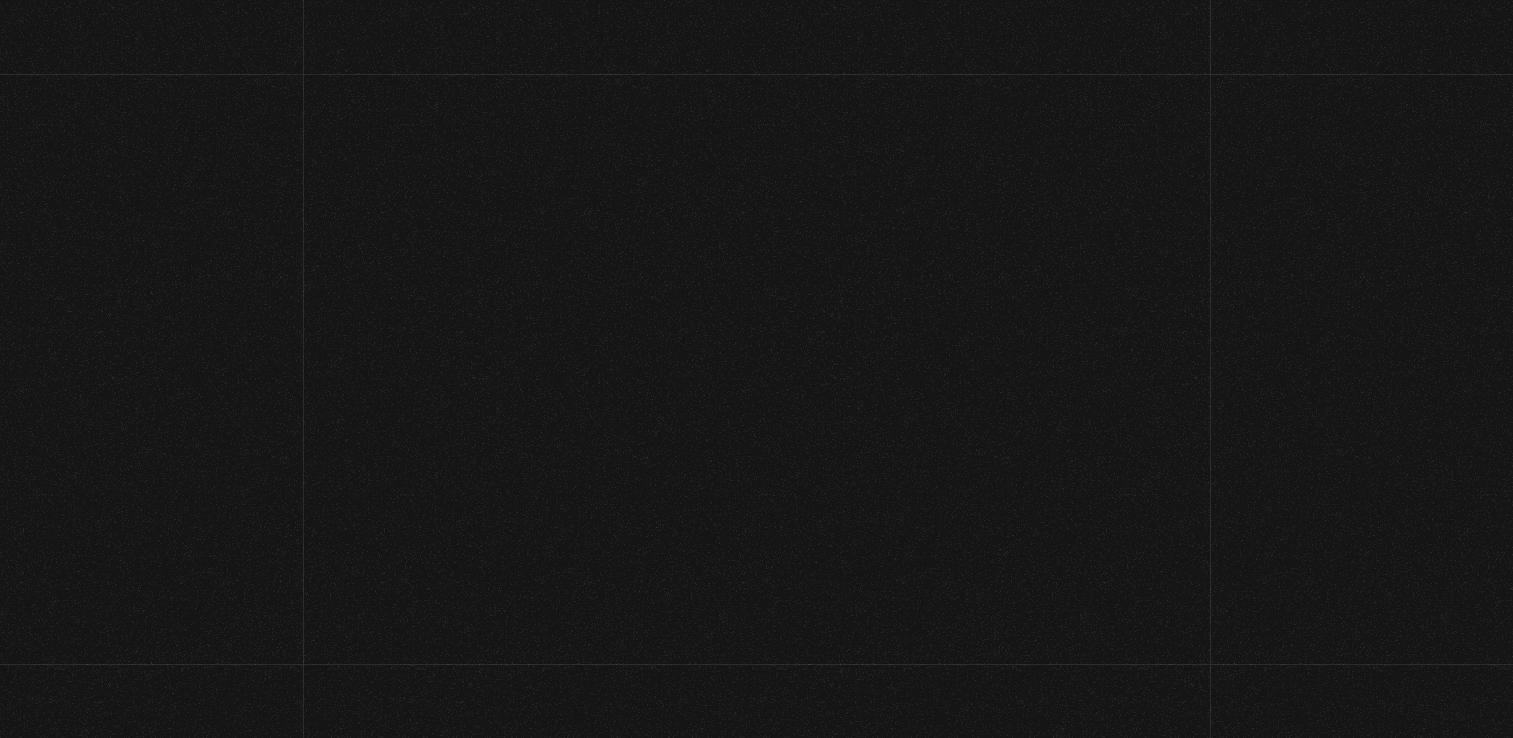 scroll, scrollTop: 0, scrollLeft: 0, axis: both 